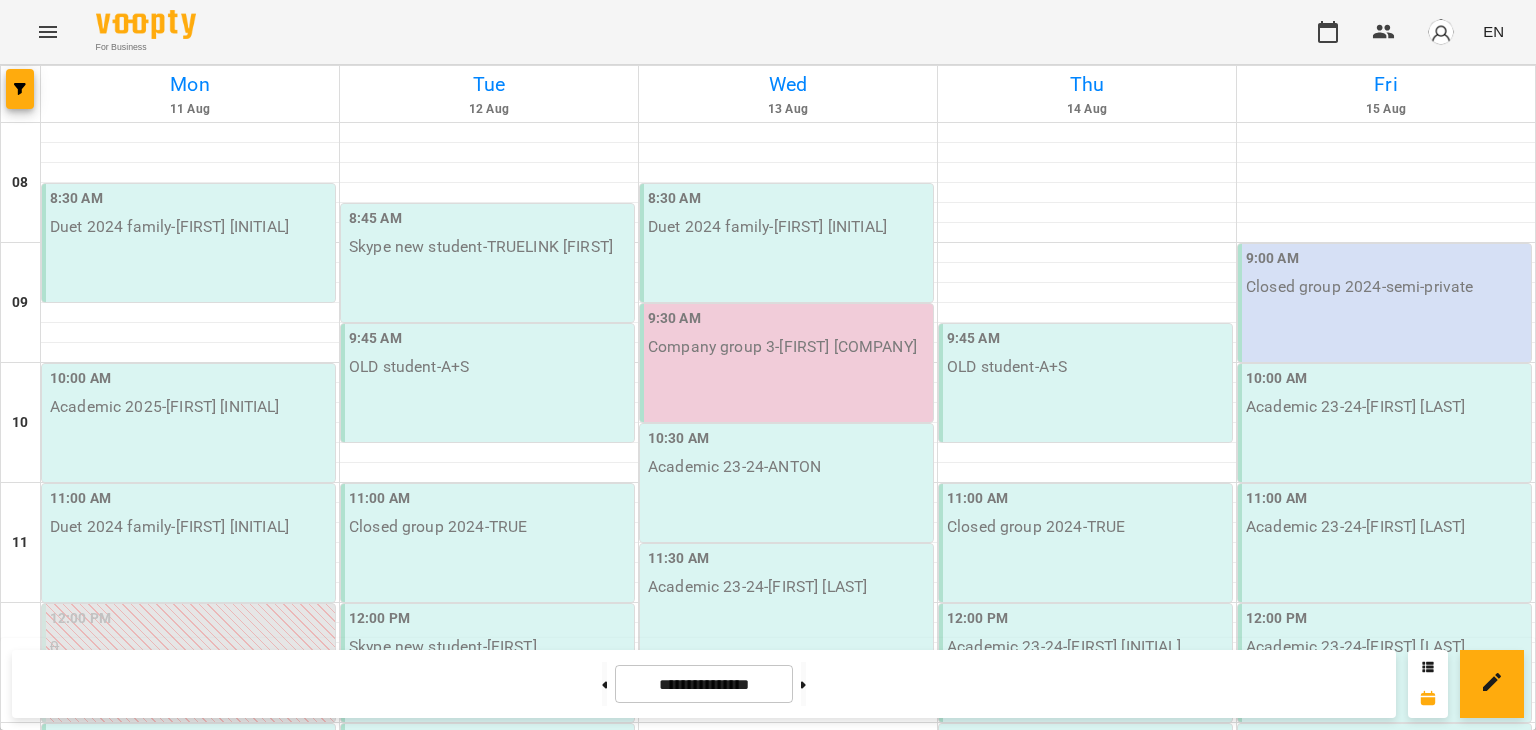 scroll, scrollTop: 0, scrollLeft: 0, axis: both 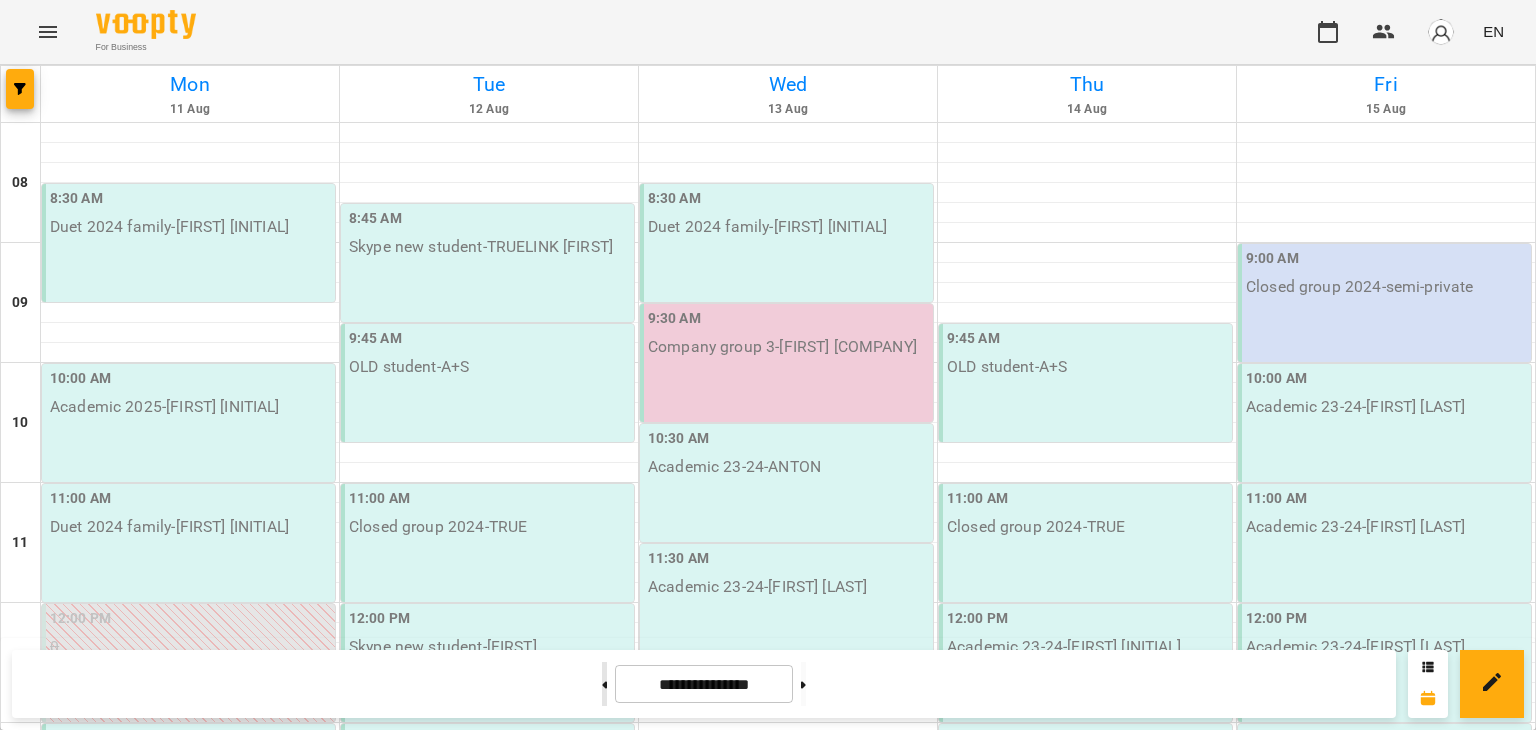 click at bounding box center (604, 684) 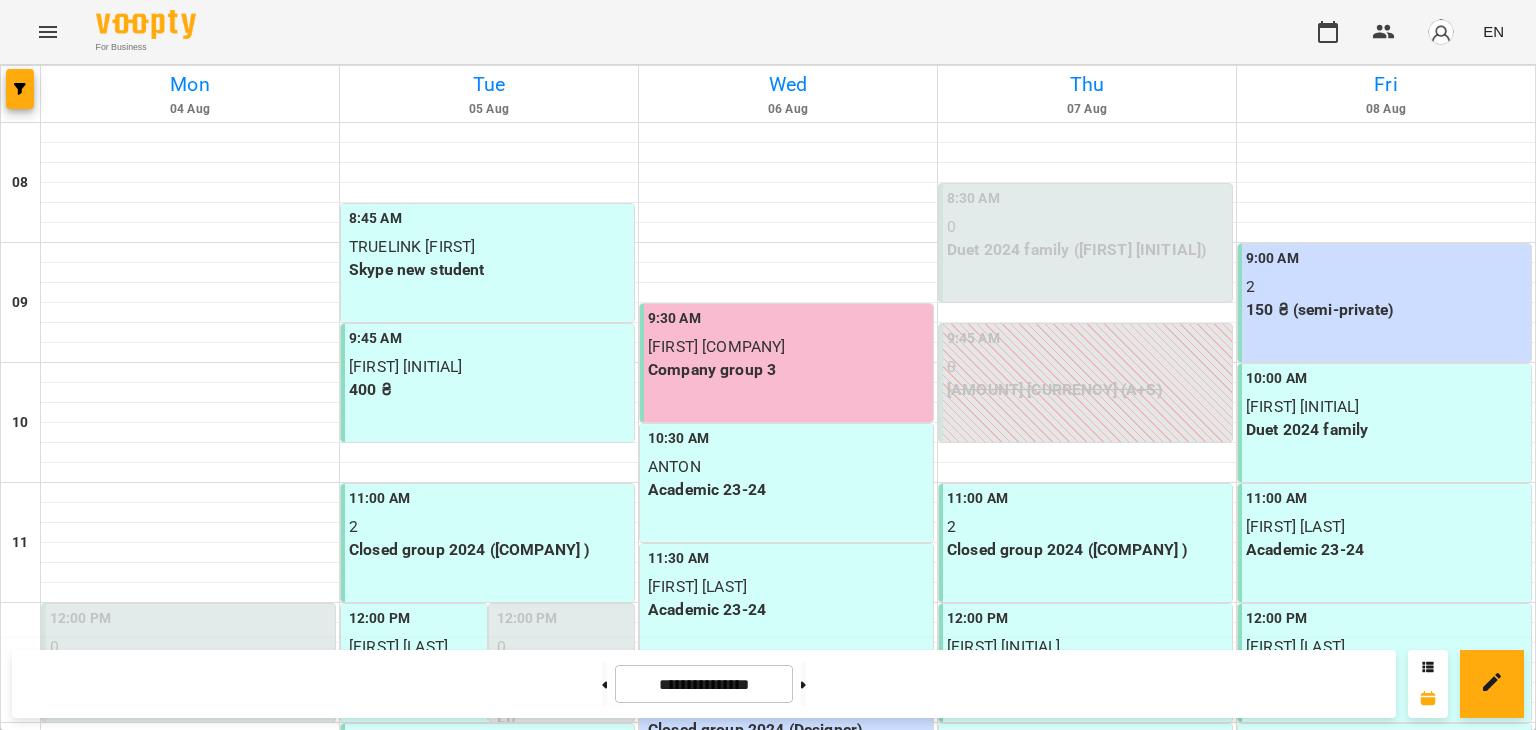 scroll, scrollTop: 483, scrollLeft: 0, axis: vertical 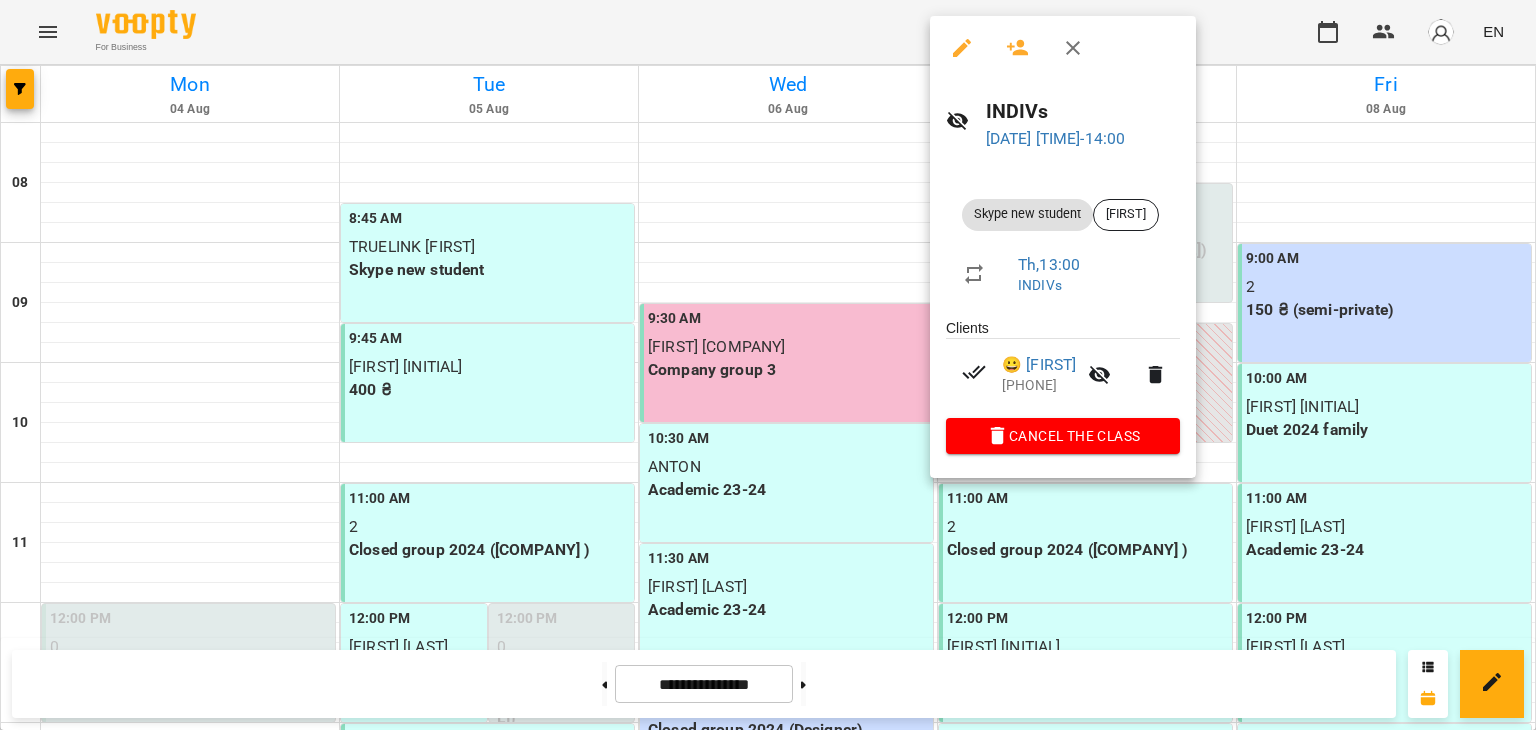 click at bounding box center [768, 365] 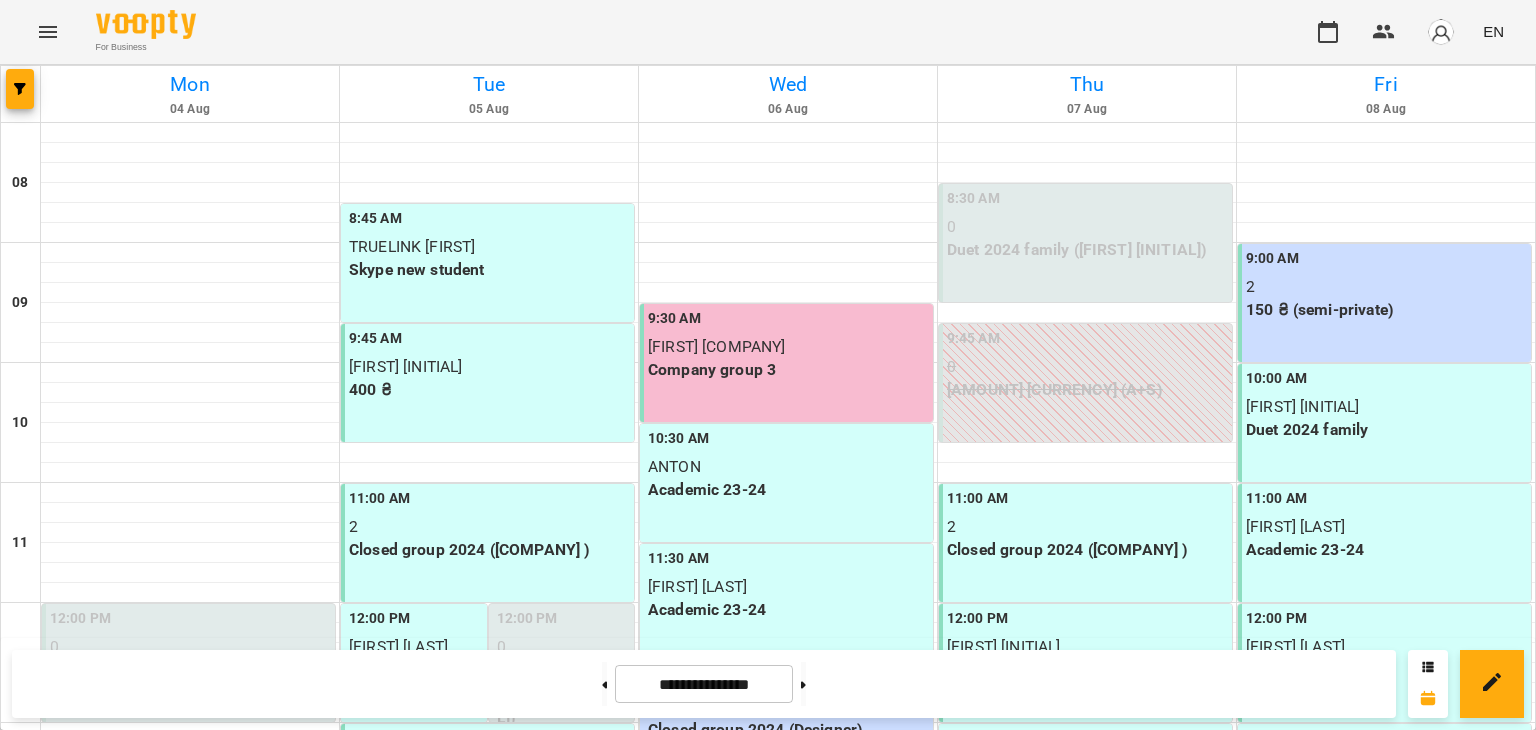 scroll, scrollTop: 683, scrollLeft: 0, axis: vertical 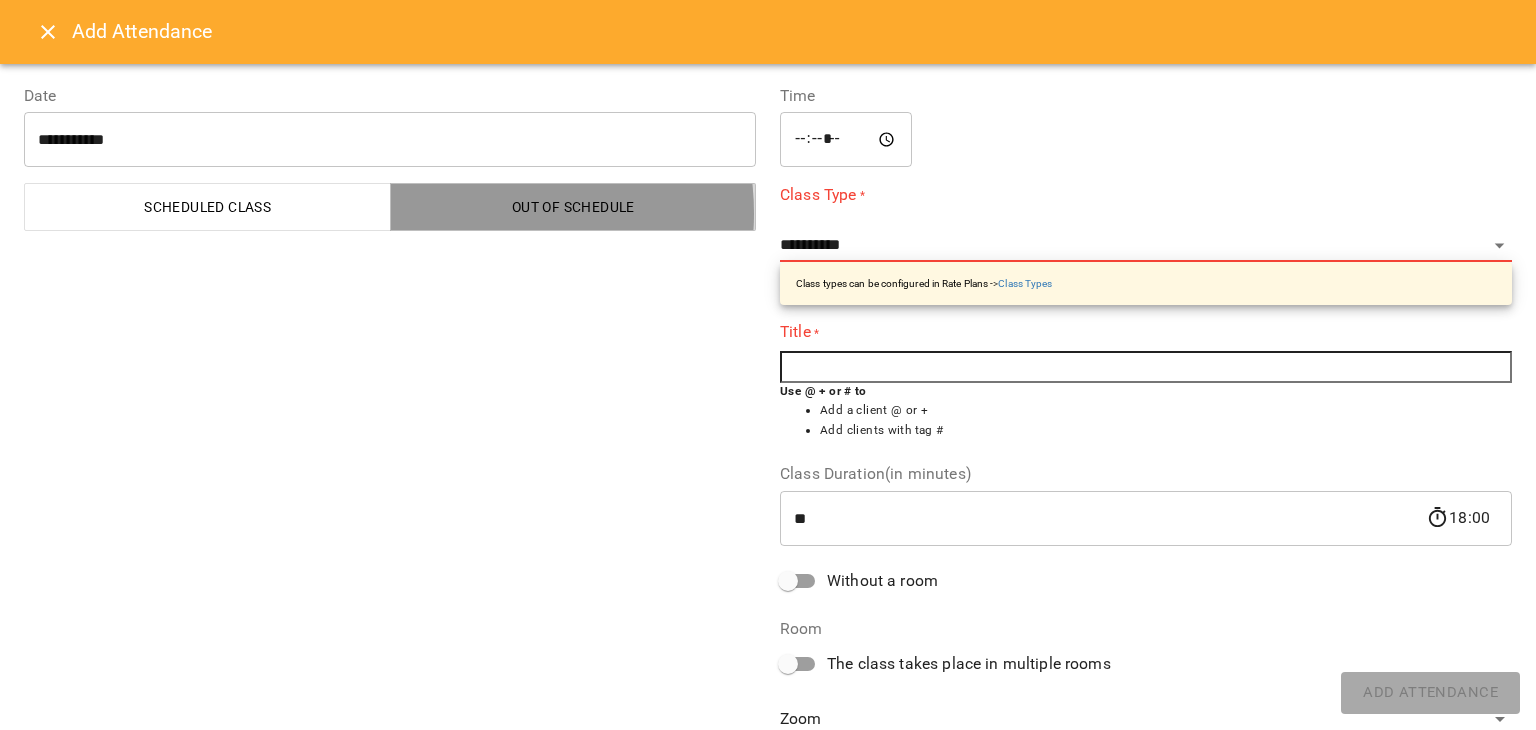 click on "Out of Schedule" at bounding box center (574, 207) 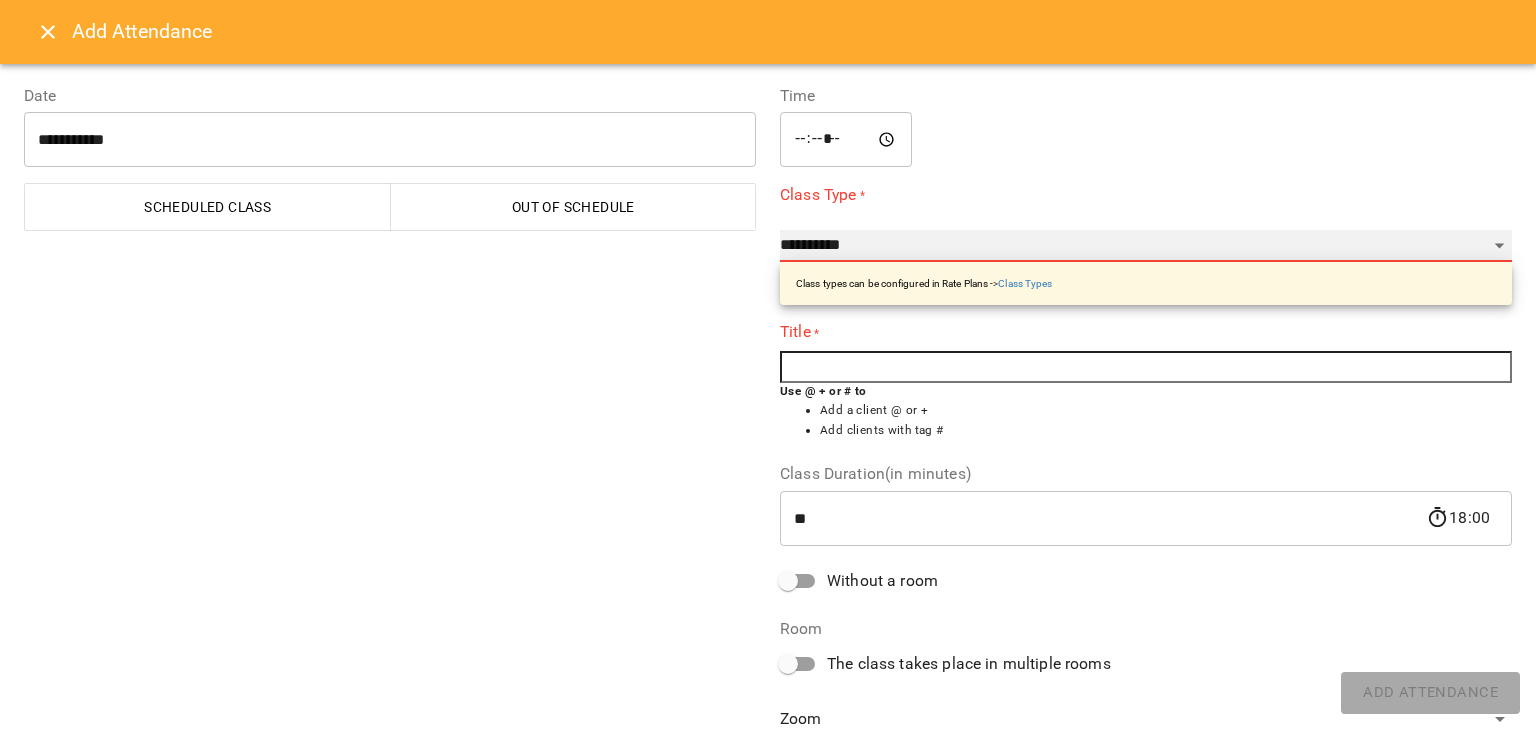 click on "**********" at bounding box center [1146, 246] 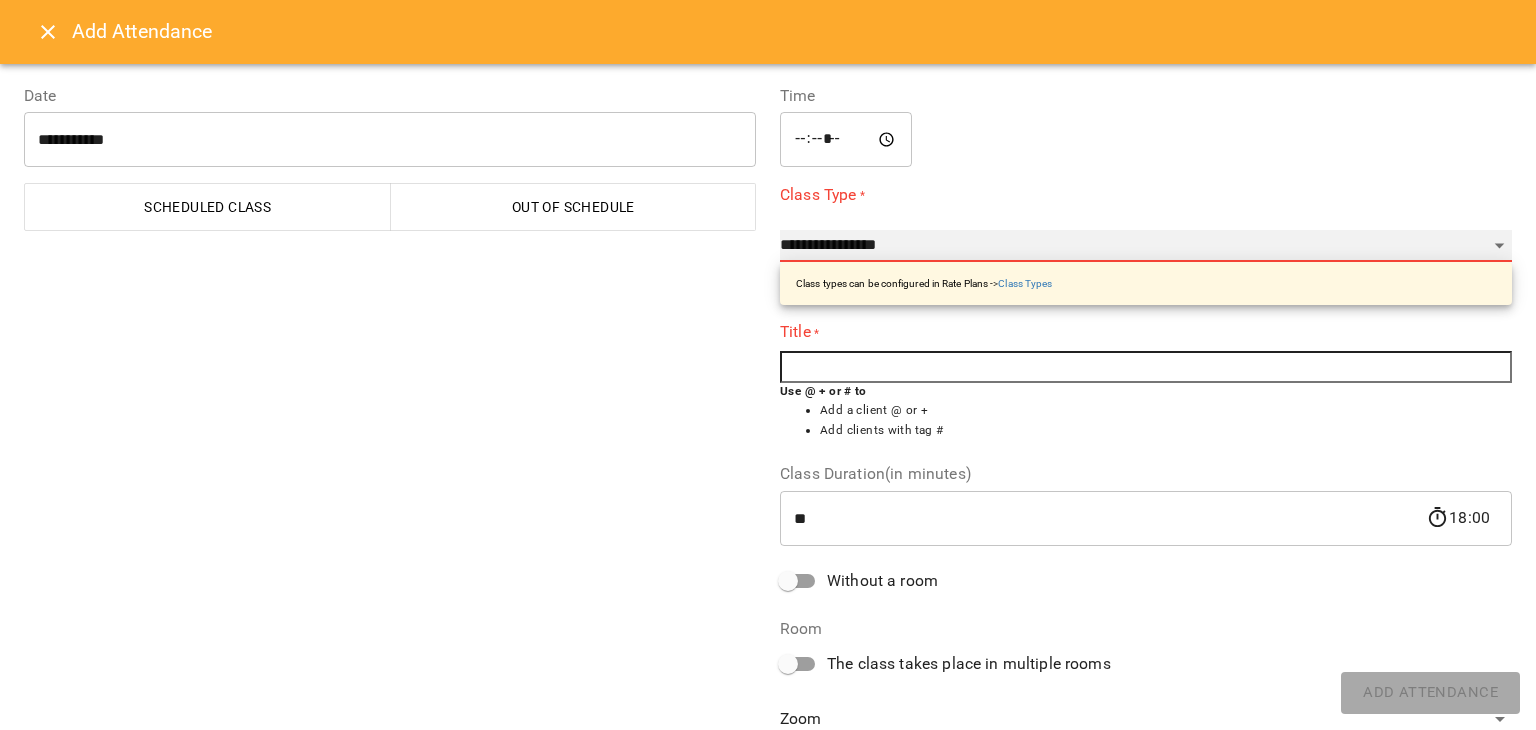 click on "**********" at bounding box center (1146, 246) 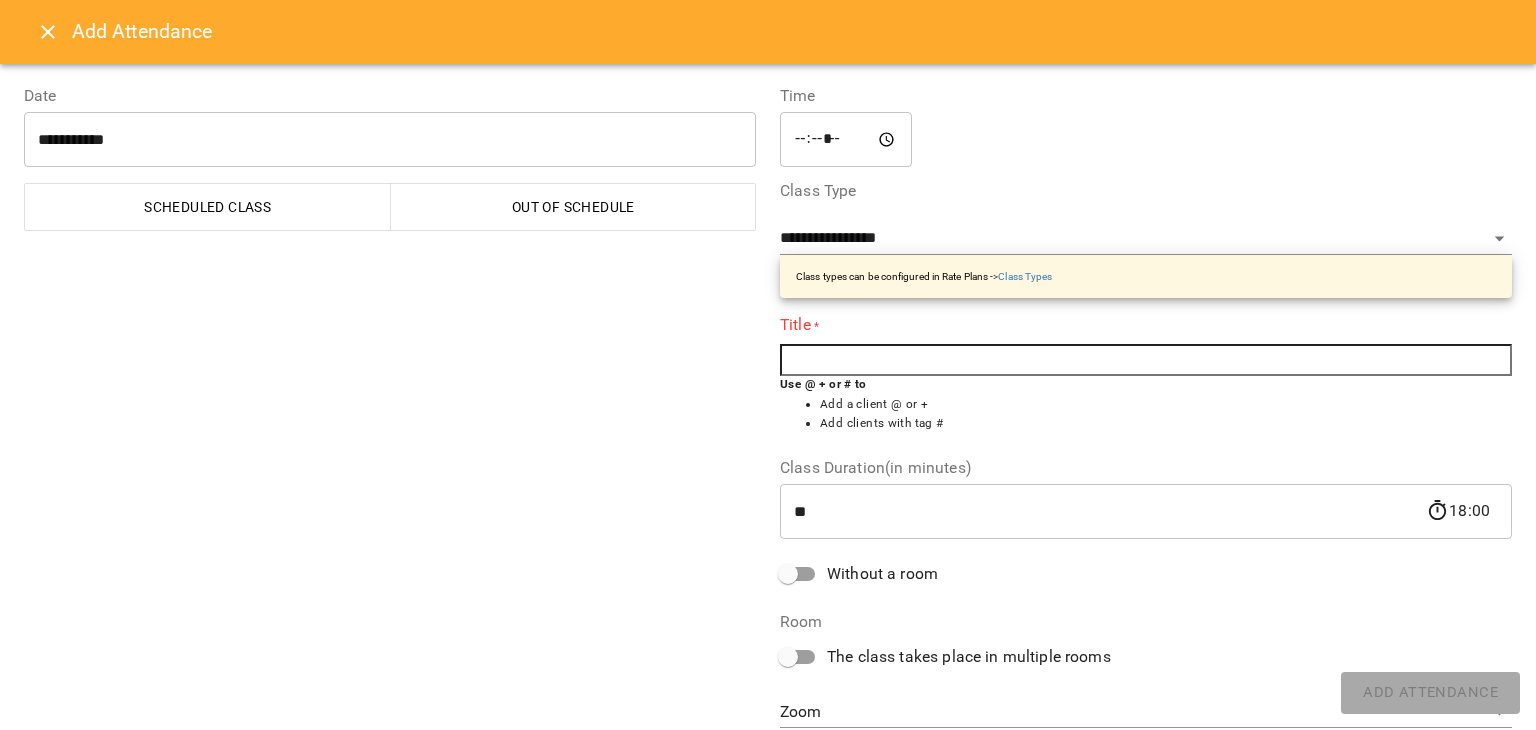 click at bounding box center [1146, 360] 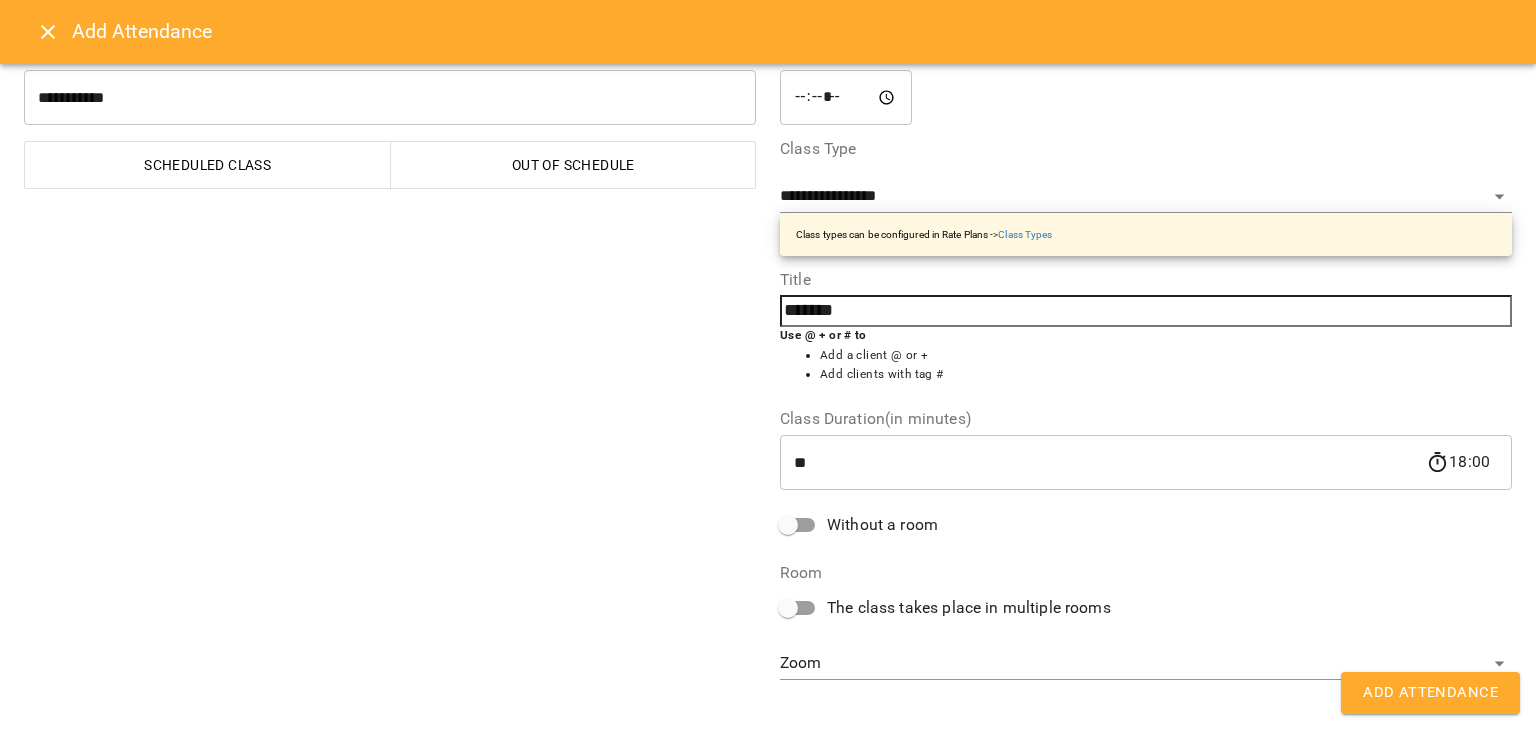 scroll, scrollTop: 60, scrollLeft: 0, axis: vertical 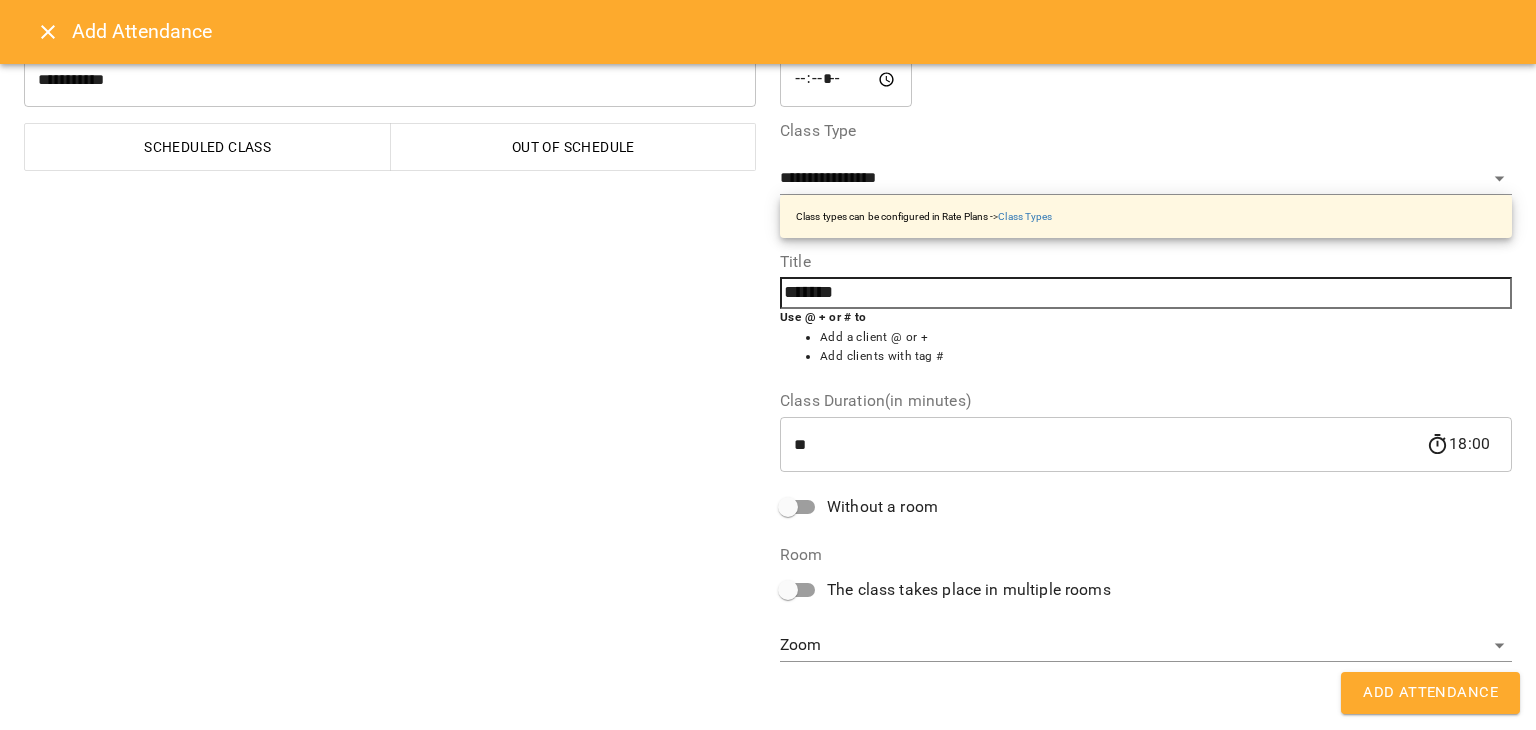 type on "*******" 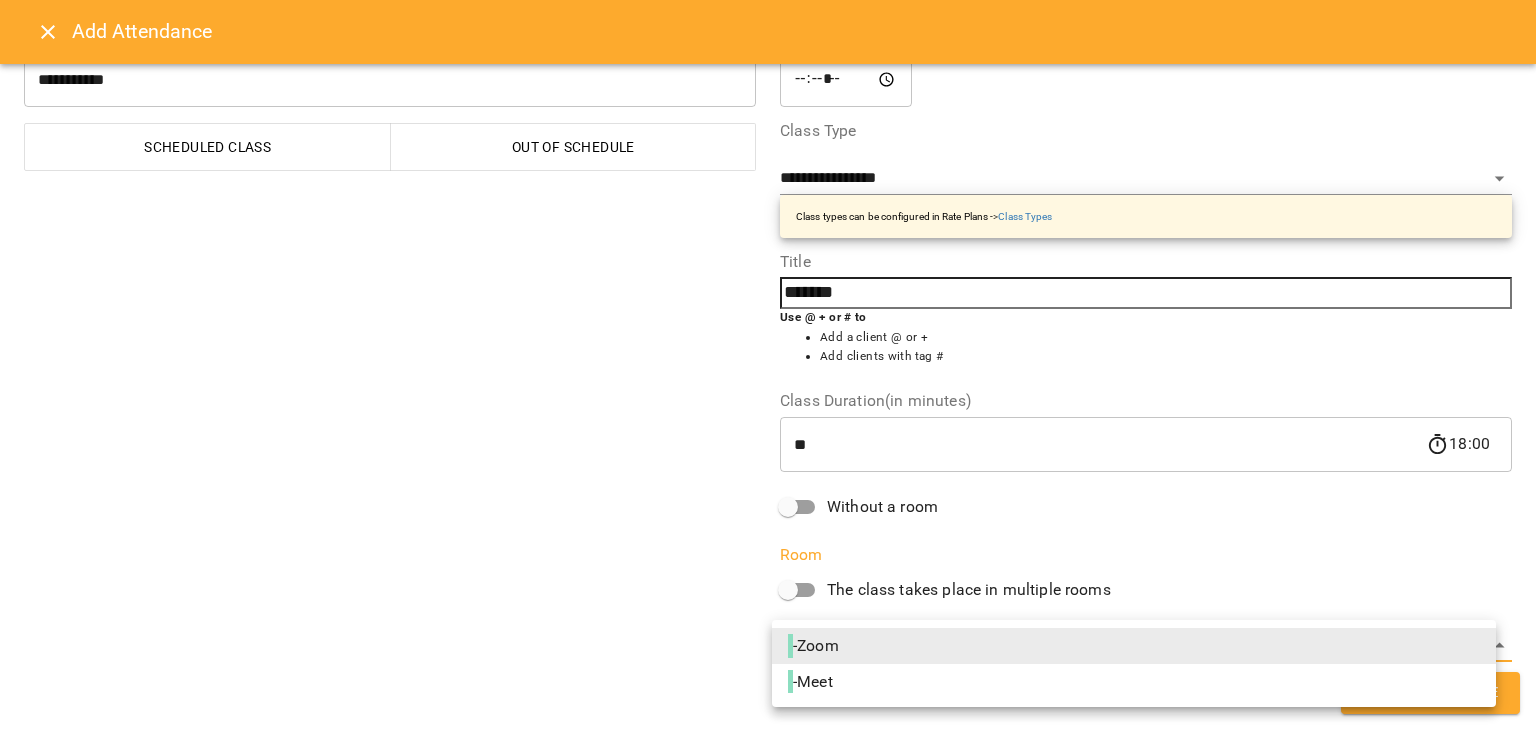 click on "For Business EN [DAY] [DATE] [DAY] [DATE] [DAY] [DATE] [DAY] [DATE] [DAY] [DATE] [TIME] [TIME] [TIME] [TIME] [TIME] [TIME] [TIME] [TIME] [TIME] [TIME] [TIME] [TIME] [TIME] [TIME] [TIME] [TIME] [TIME] [TIME] Duet 2024 family ([FIRST] [INITIAL]) [TIME] PM [FIRST] [LAST] [AMOUNT]  [CURRENCY] [TIME] PM Ex preply ([FIRST] [INITIAL]) [TIME] AM TRUELINK [FIRST] Skype new student [TIME] AM [FIRST] [INITIAL] [AMOUNT]  [CURRENCY] [TIME] AM Closed group 2024 ([COMPANY] ) [TIME] PM [FIRST] [LAST] Academic 2025 [TIME] PM Ex preply ([FIRST] [INITIAL]) Academic 23-24 [TIME] PM Closed group 2024 (c2) [TIME] AM [FIRST] [LAST] Company group 3 [TIME] AM [FIRST] Academic 23-24 [TIME] AM [FIRST] [LAST] Academic 23-24 [TIME] PM Closed group 2024 (Designer) [TIME] PM [FIRST] Duet 2024 family [TIME] PM [FIRST] [INITIAL] Duet 2024 family [TIME] AM Ex preply ([FIRST] [INITIAL]) [TIME] AM [CURRENCY] (A+S) [TIME] AM Closed group 2024 ([COMPANY] ) [TIME] PM [FIRST] [INITIAL] Academic 23-24 [TIME] PM [FIRST] Skype new student [TIME] PM Closed group 2024 (Designer) [TIME] PM [FIRST] Duet 2024 family [TIME] PM Ex preply (INDIVs-[INITIAL]) [TIME]" at bounding box center [768, 706] 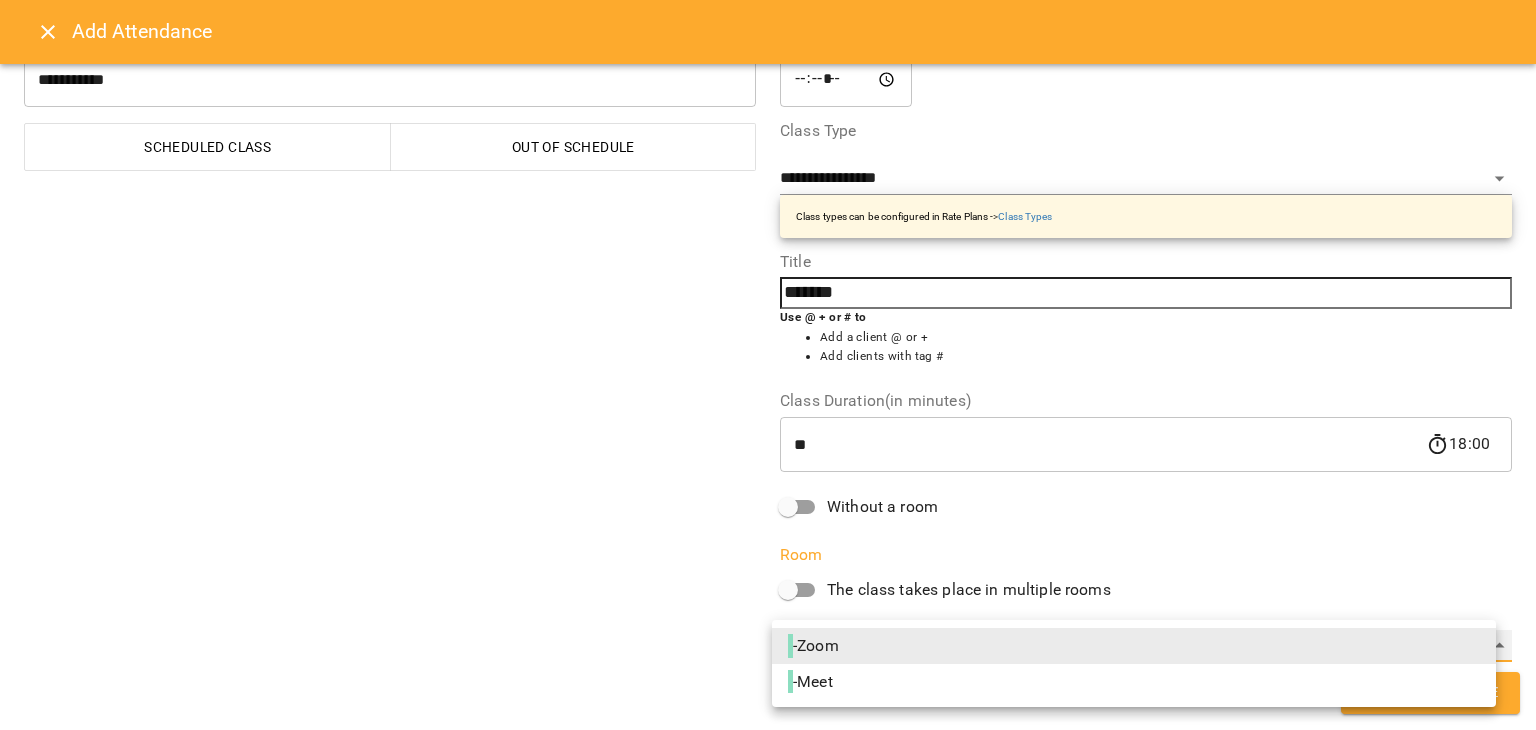 type on "**********" 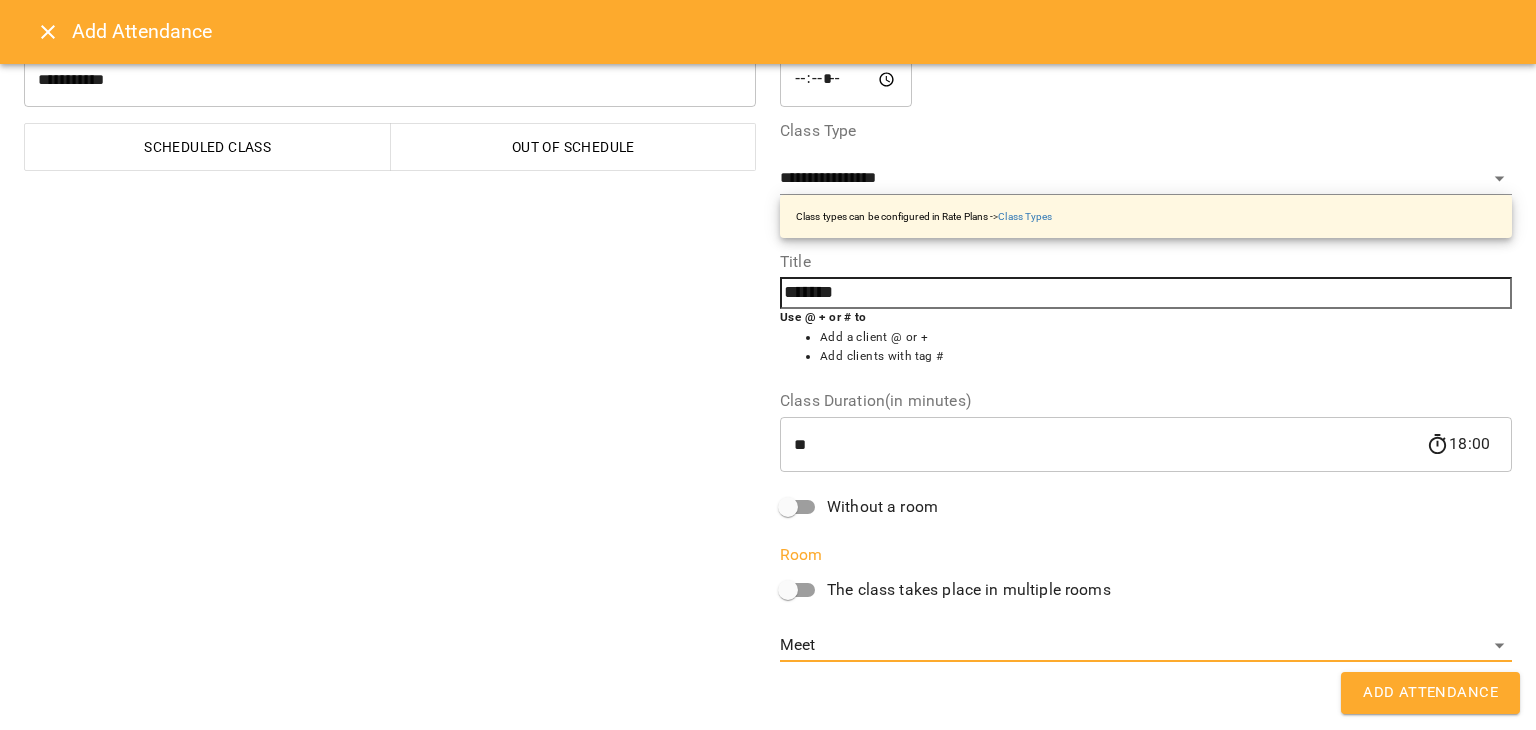 click on "Add Attendance" at bounding box center (1430, 693) 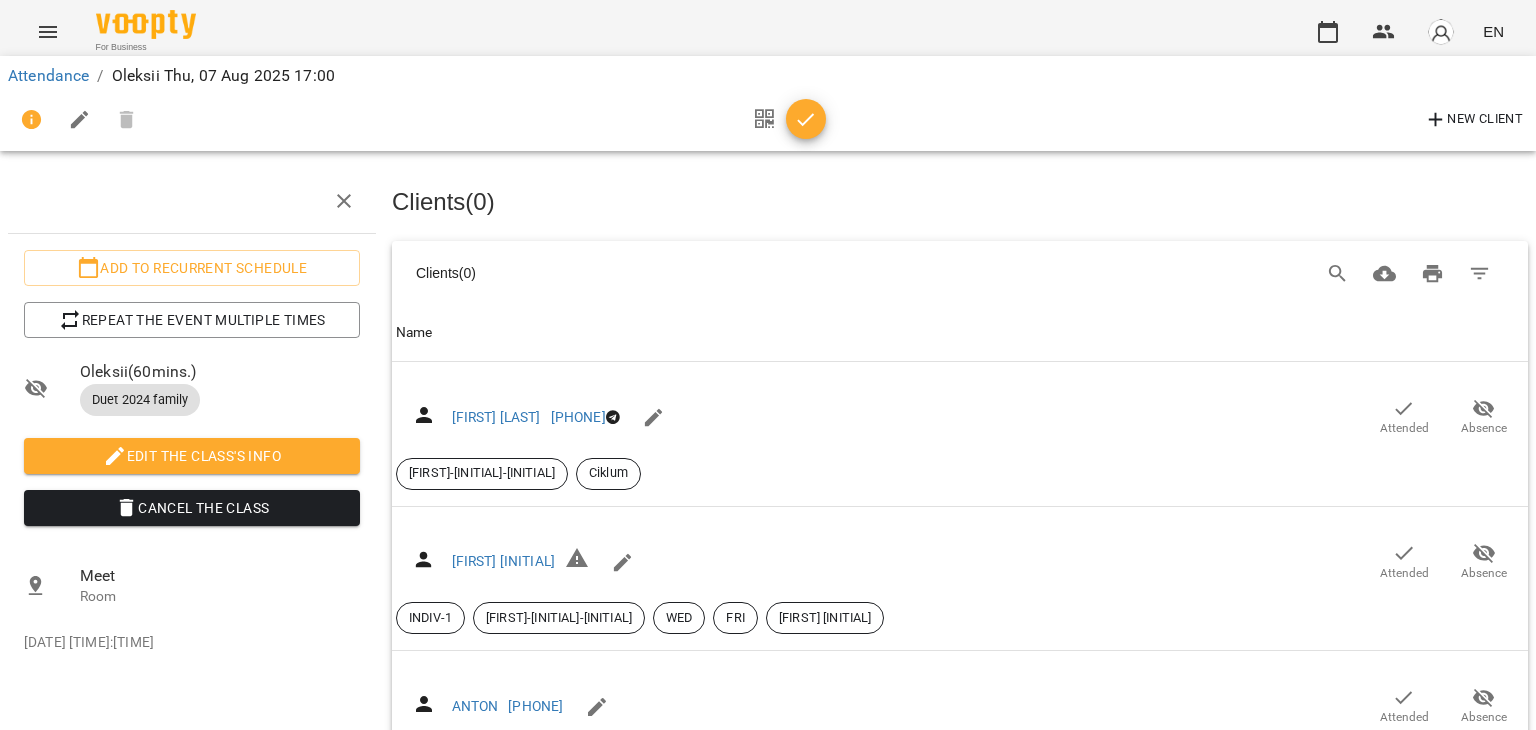 scroll, scrollTop: 3000, scrollLeft: 0, axis: vertical 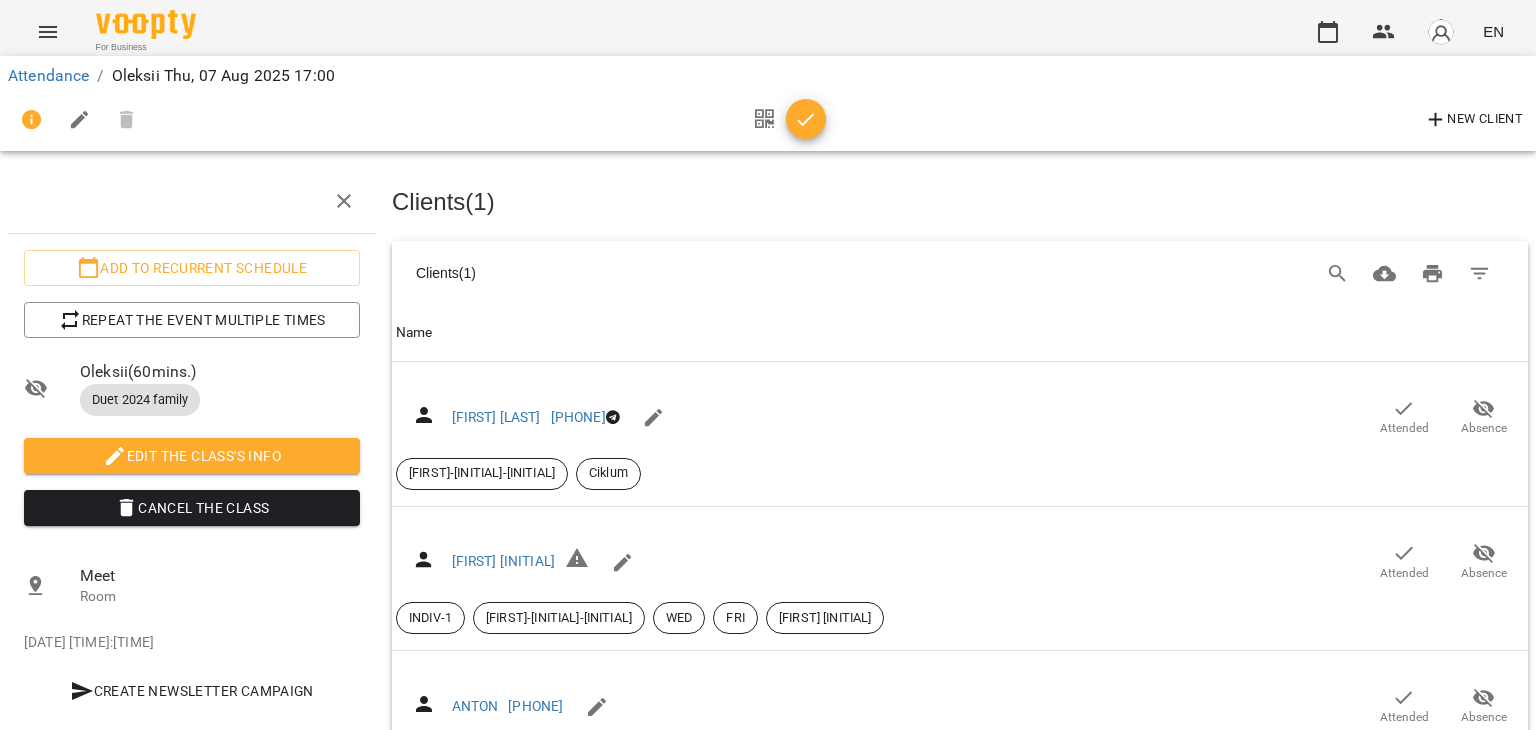 click 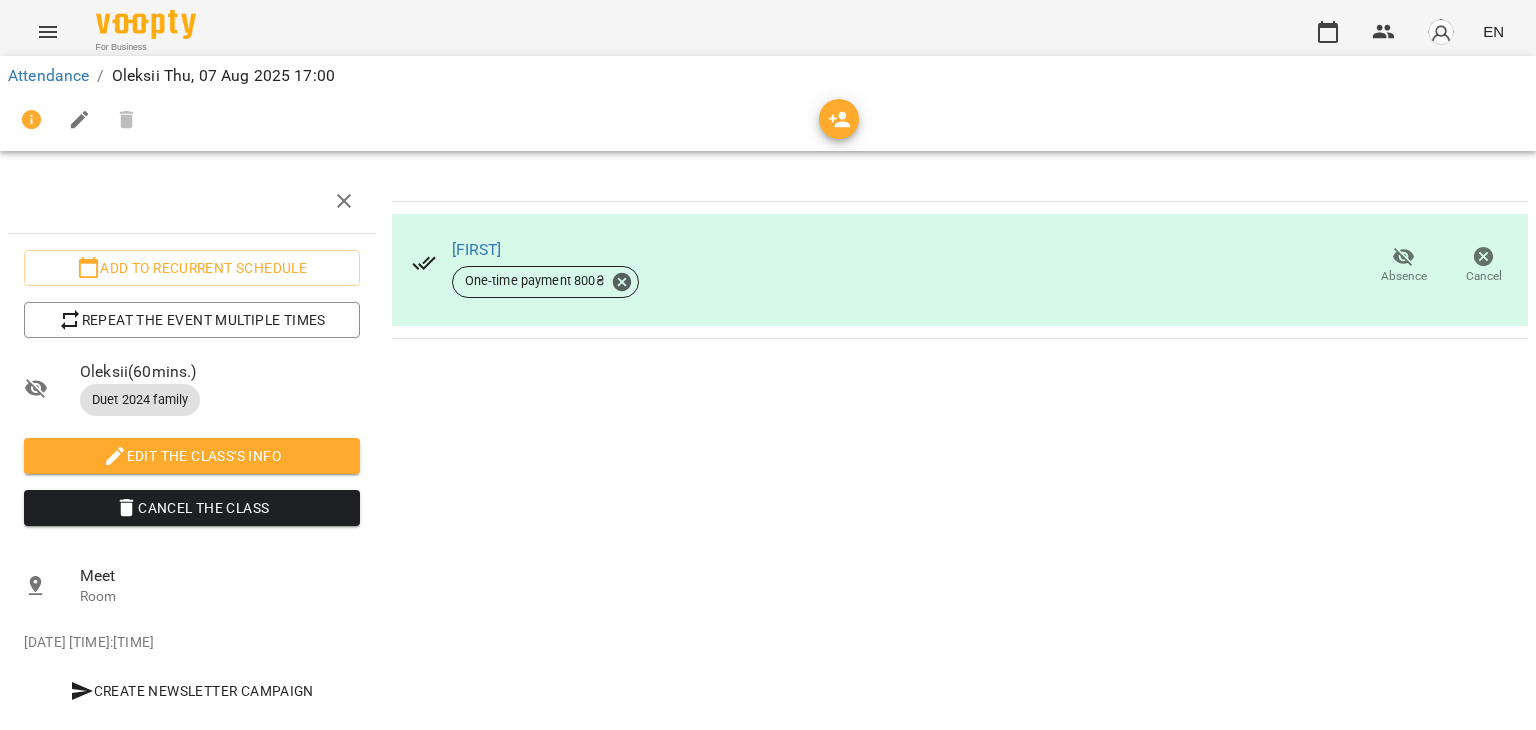 scroll, scrollTop: 33, scrollLeft: 0, axis: vertical 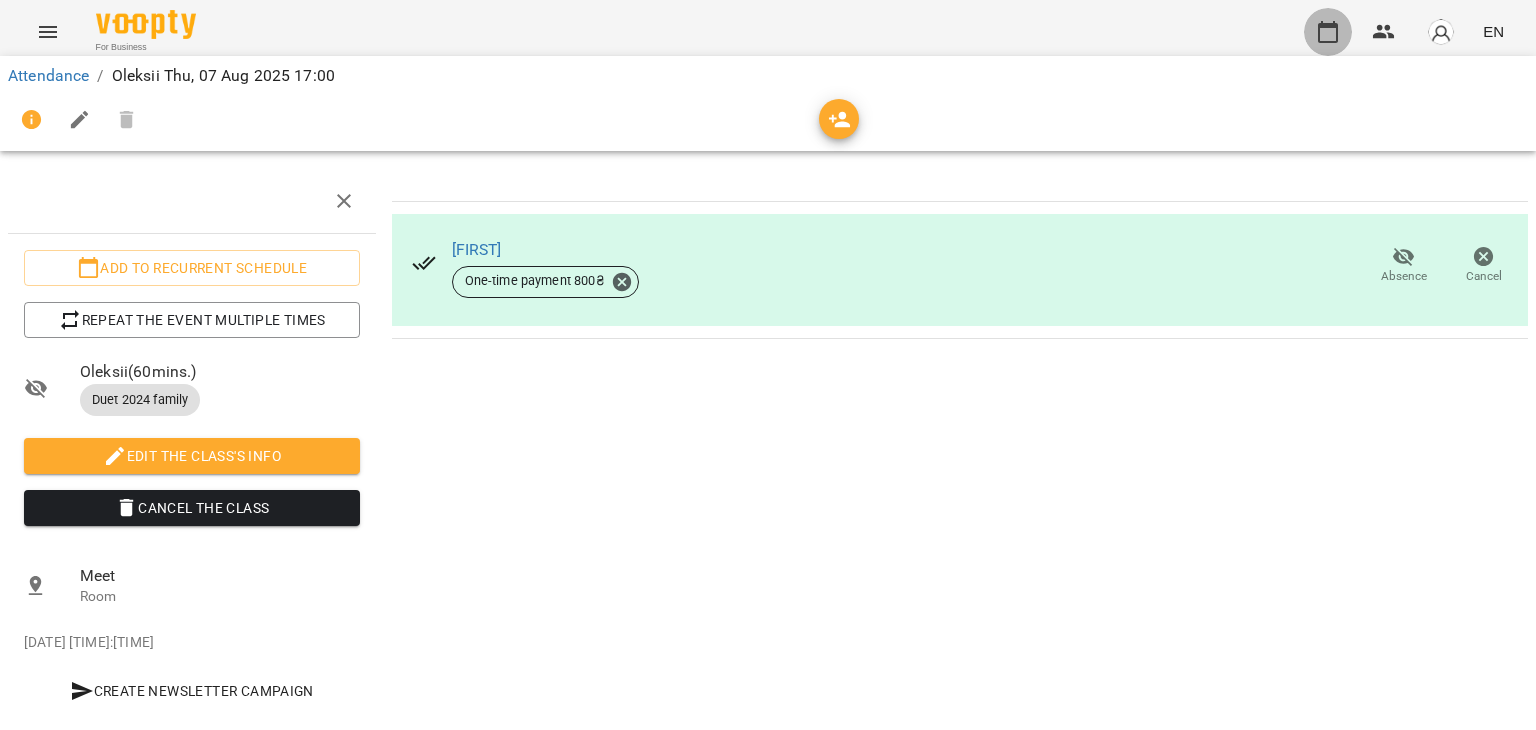 click 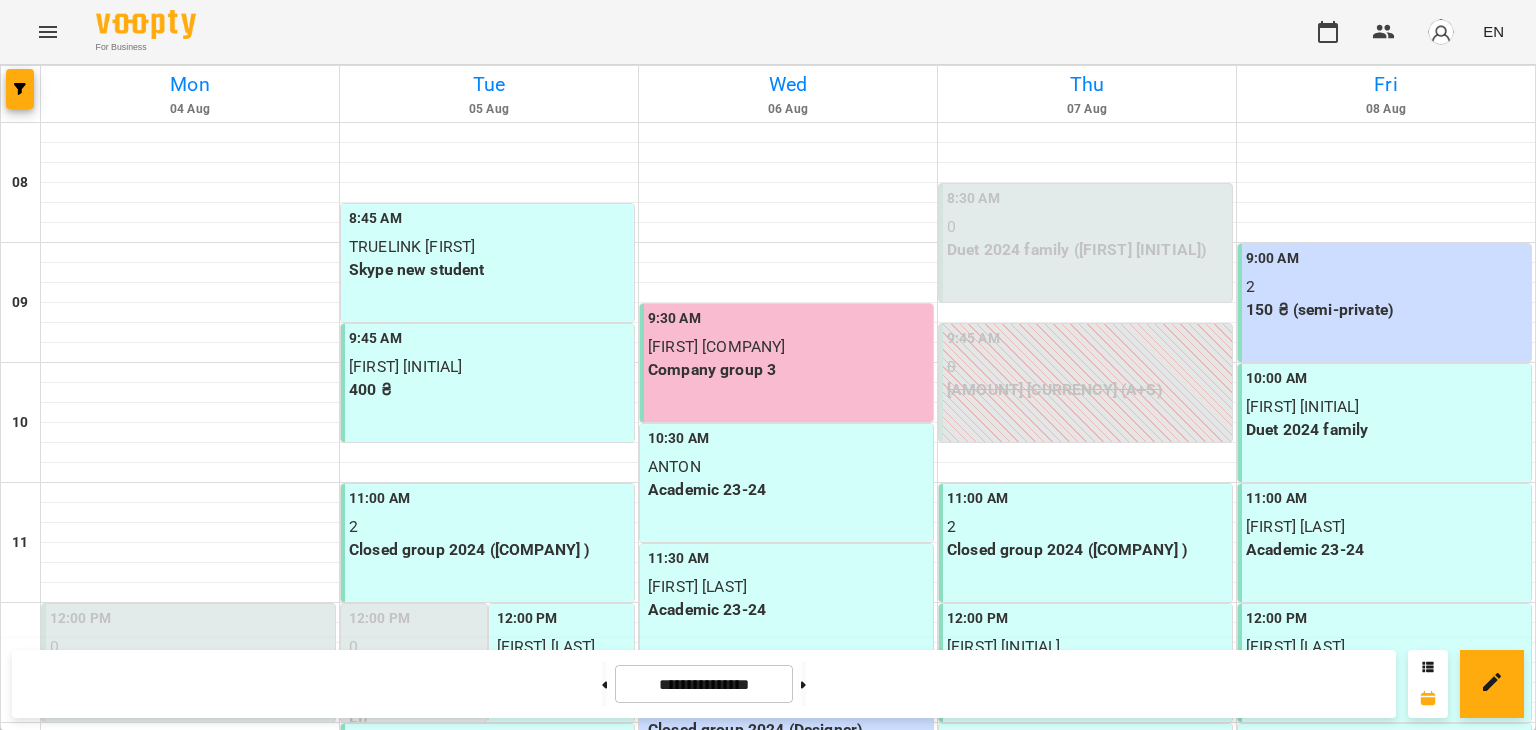 scroll, scrollTop: 683, scrollLeft: 0, axis: vertical 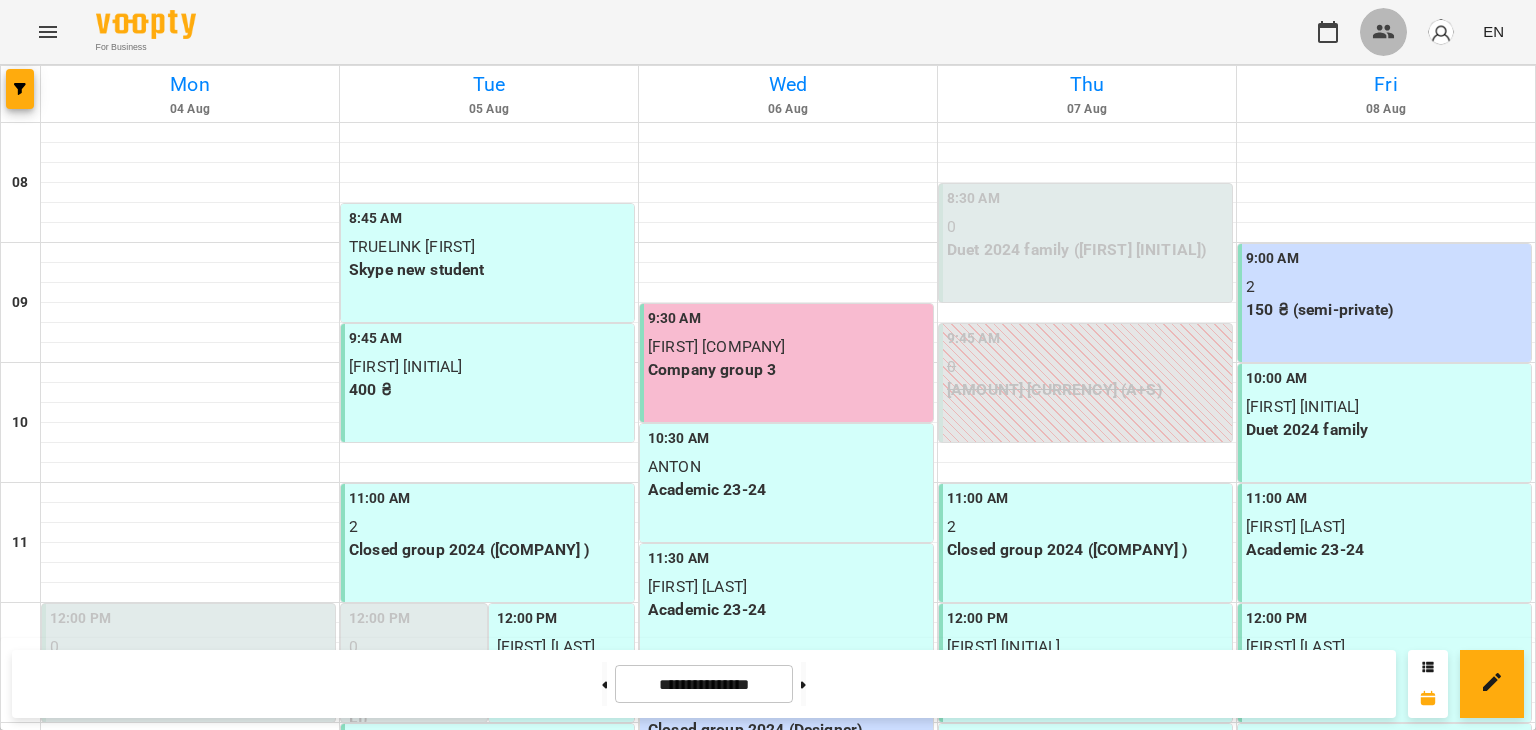 click 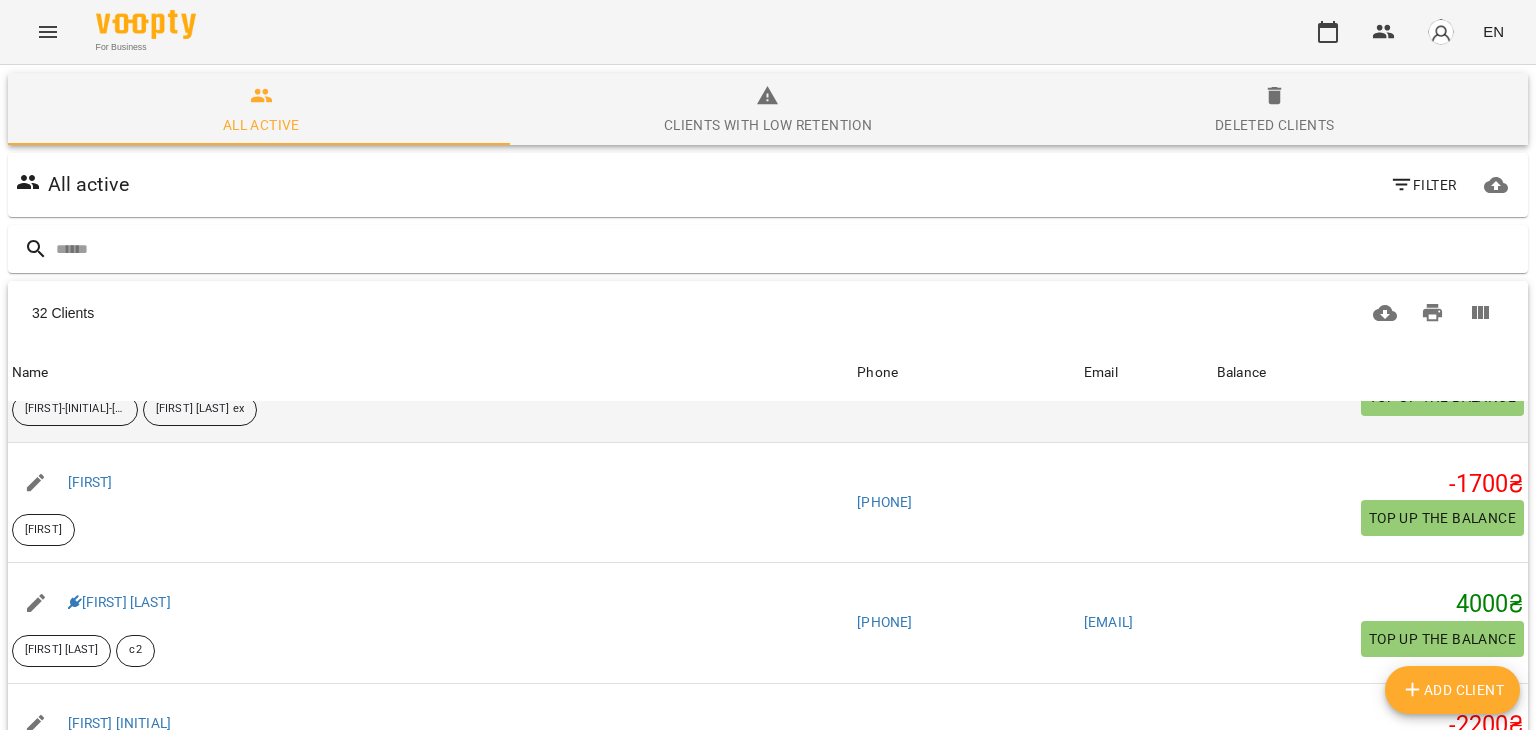 scroll, scrollTop: 2700, scrollLeft: 0, axis: vertical 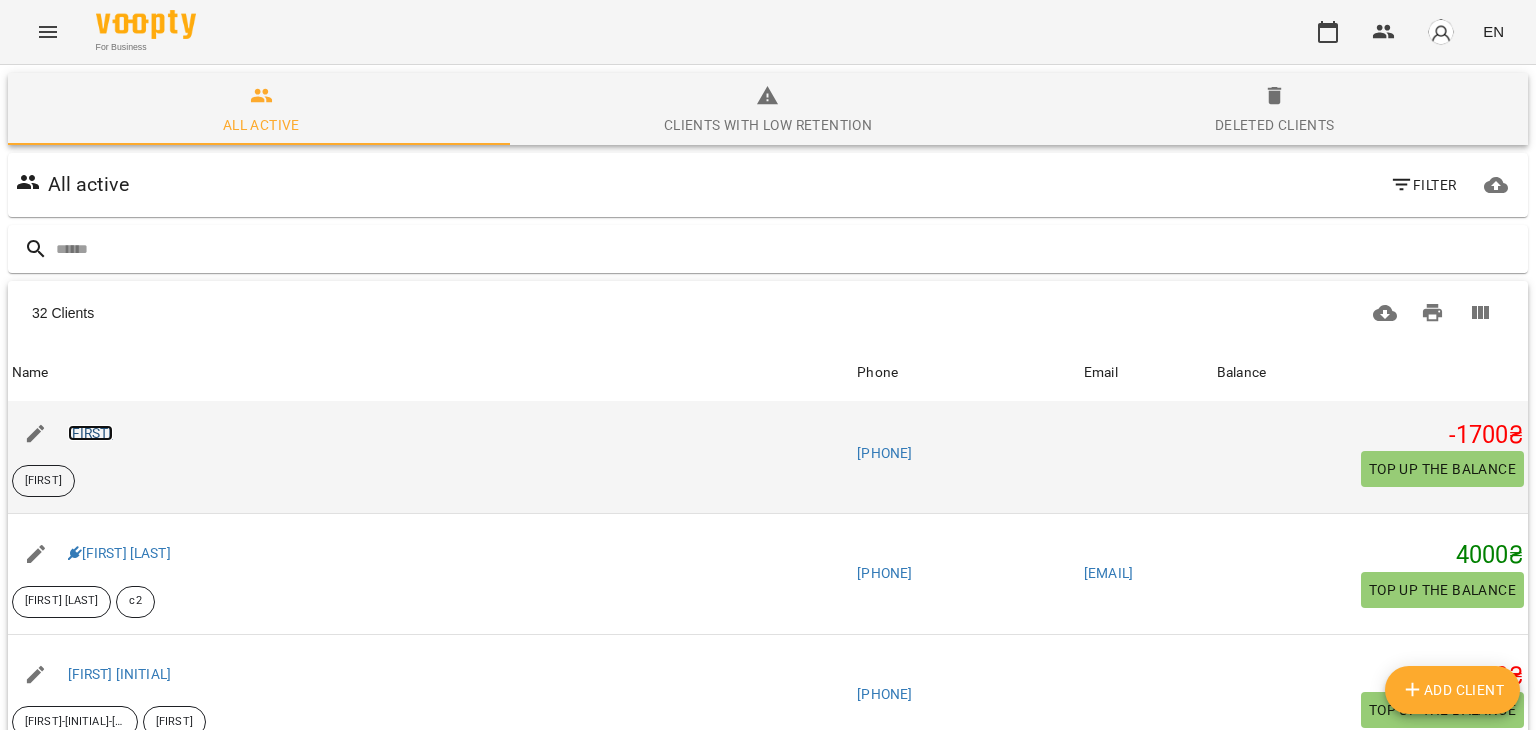 click on "[FIRST]" at bounding box center (90, 433) 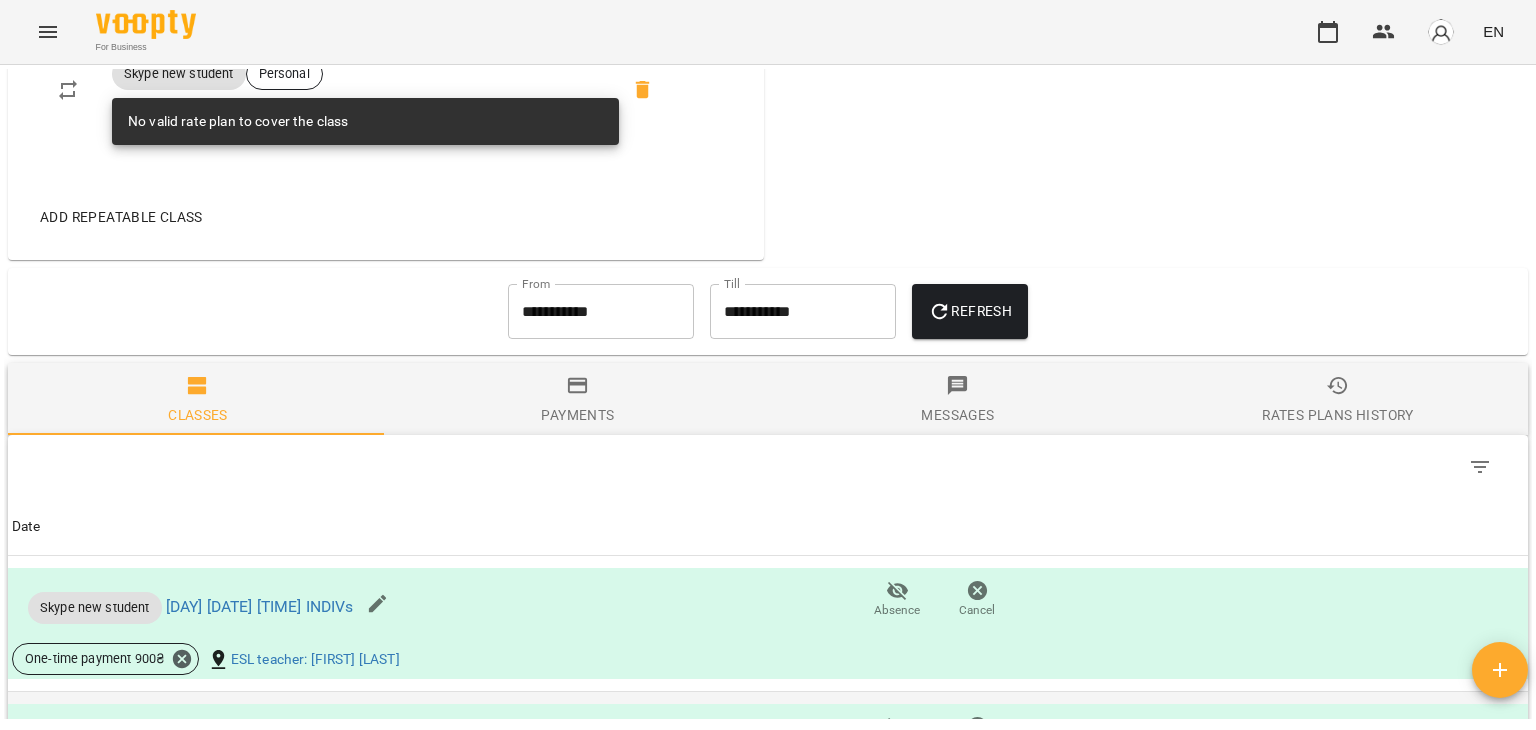 scroll, scrollTop: 1200, scrollLeft: 0, axis: vertical 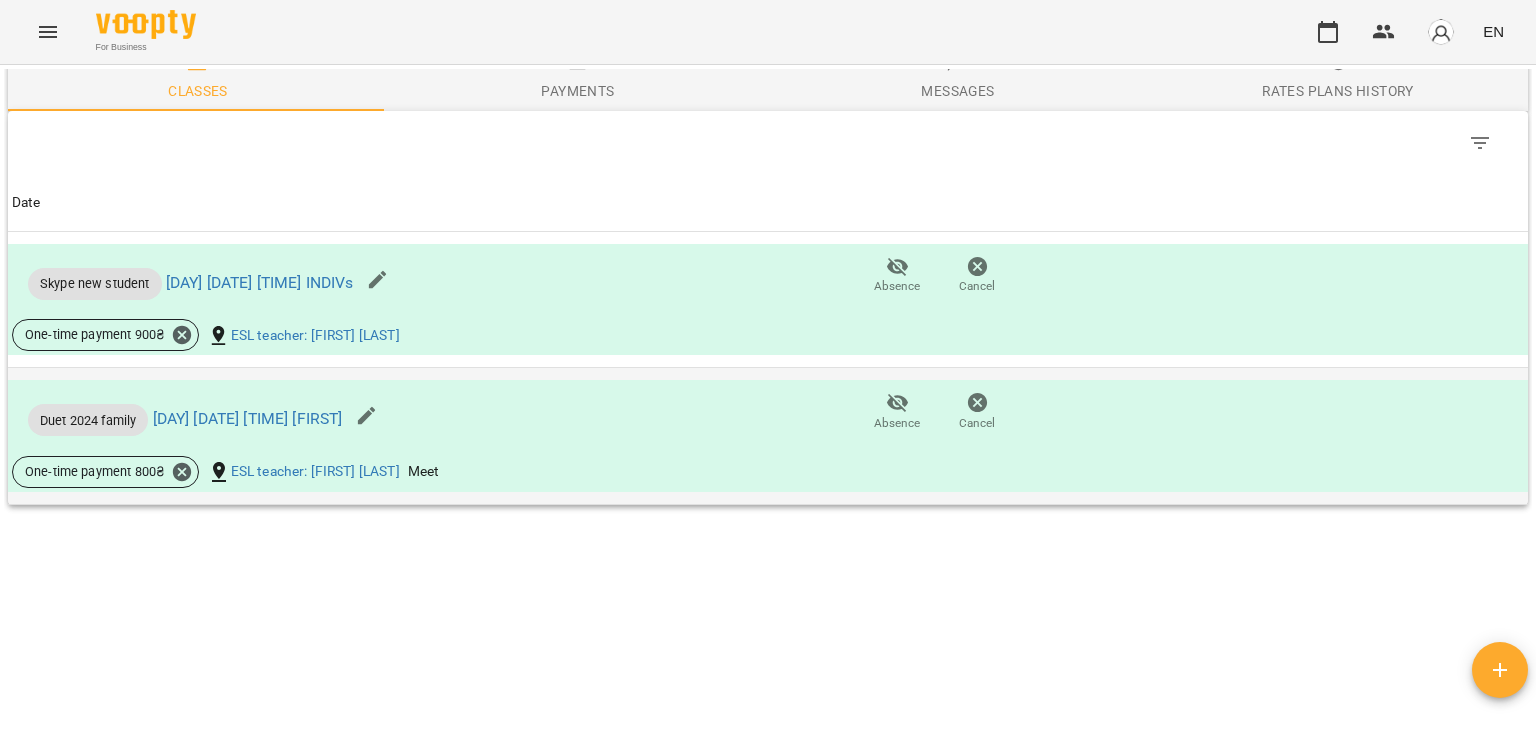 click 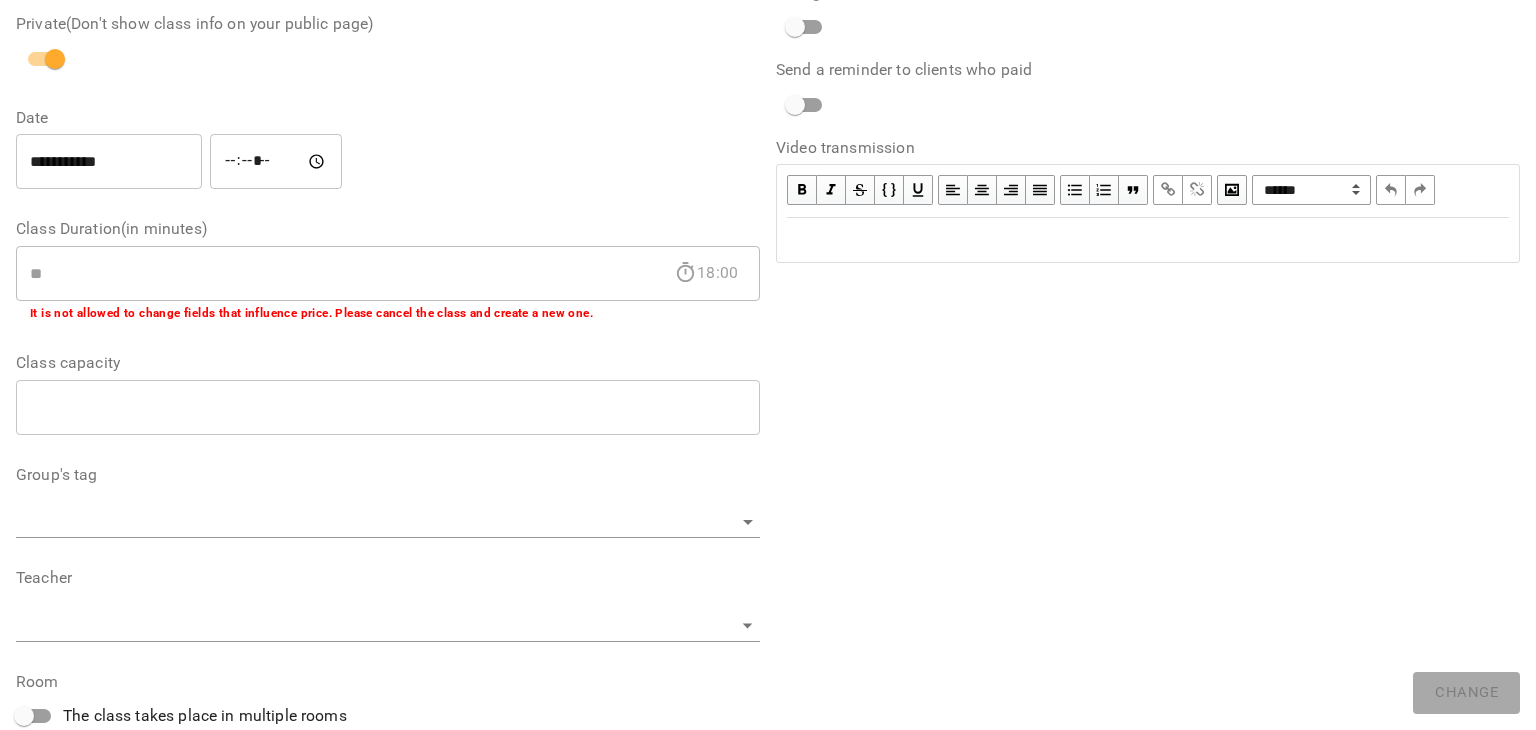 scroll, scrollTop: 0, scrollLeft: 0, axis: both 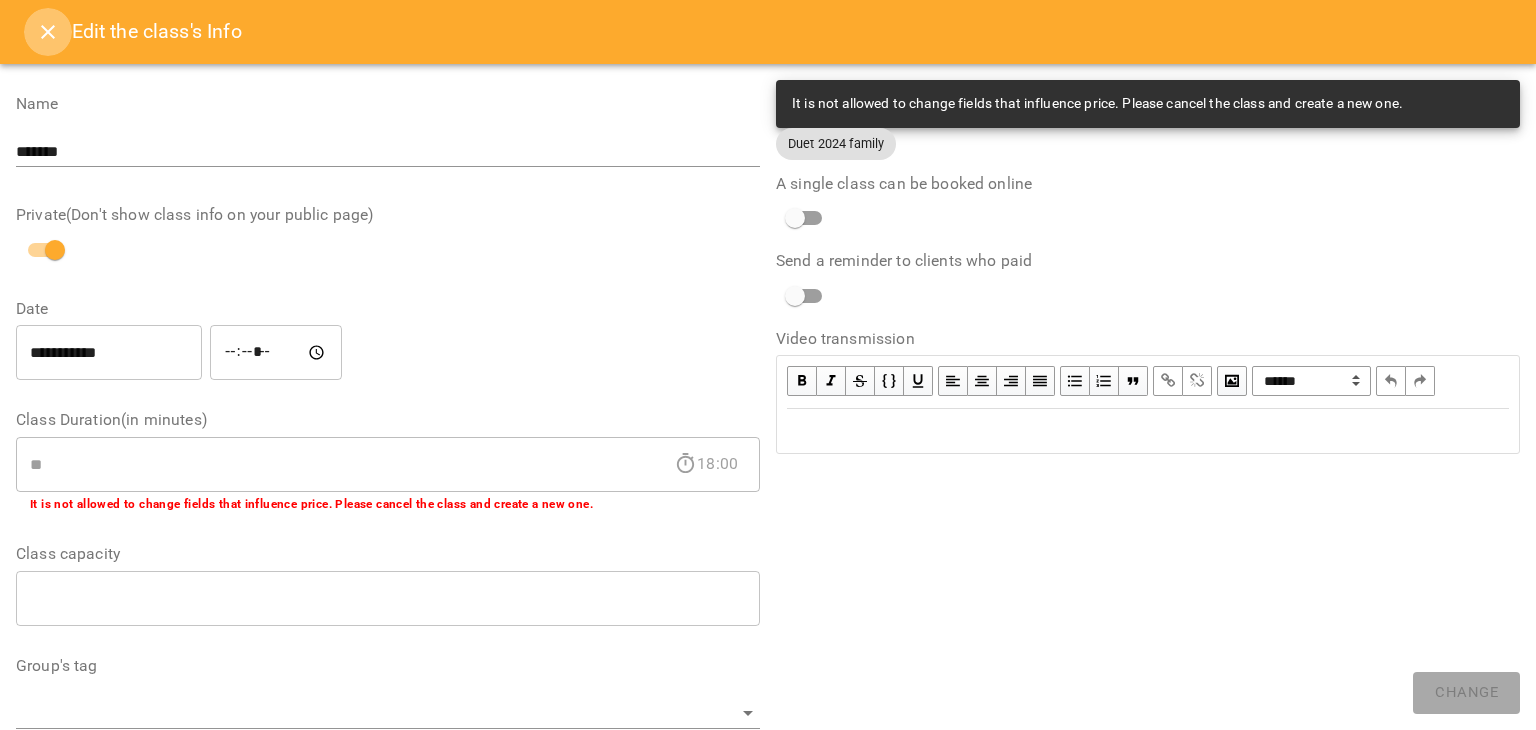 drag, startPoint x: 48, startPoint y: 30, endPoint x: 260, endPoint y: 138, distance: 237.92436 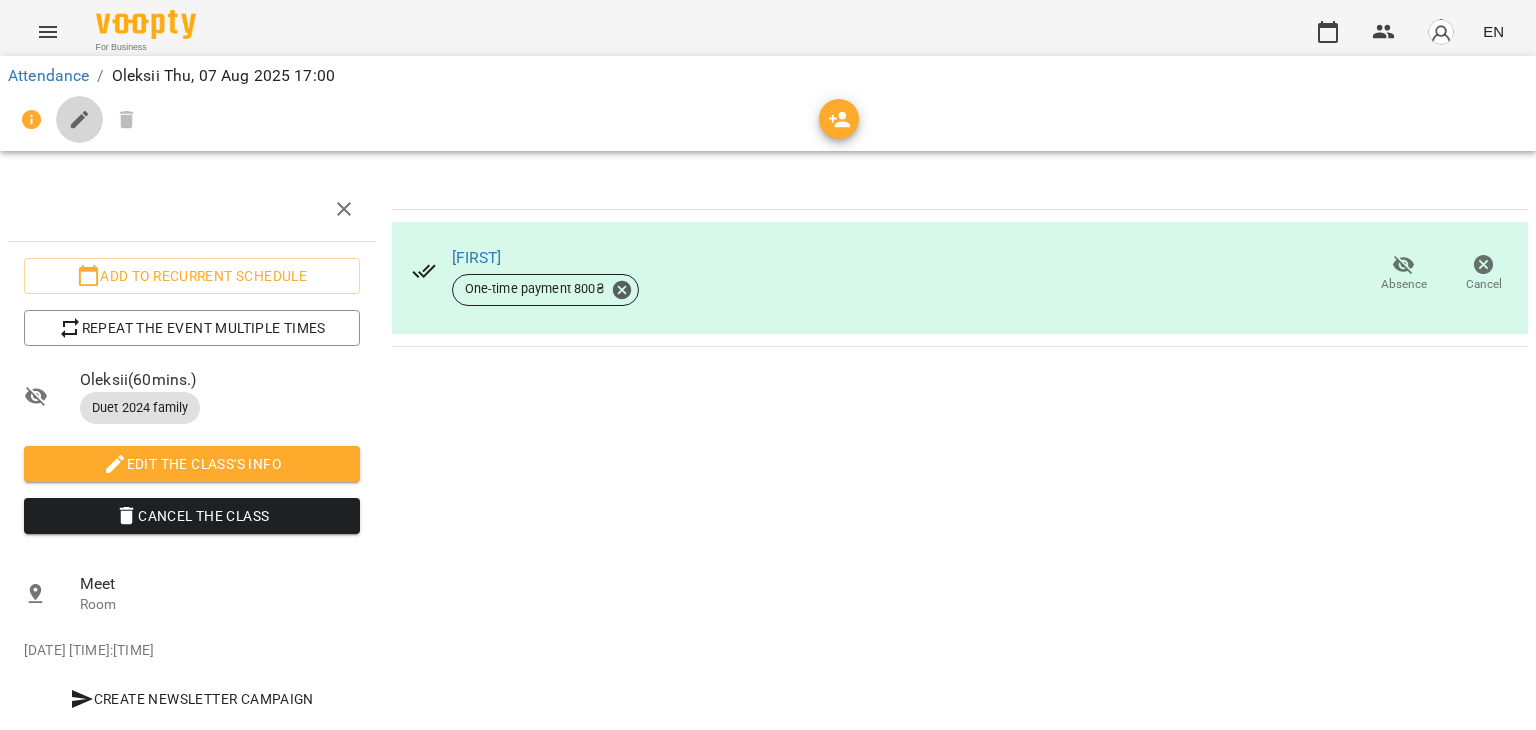 click at bounding box center [80, 120] 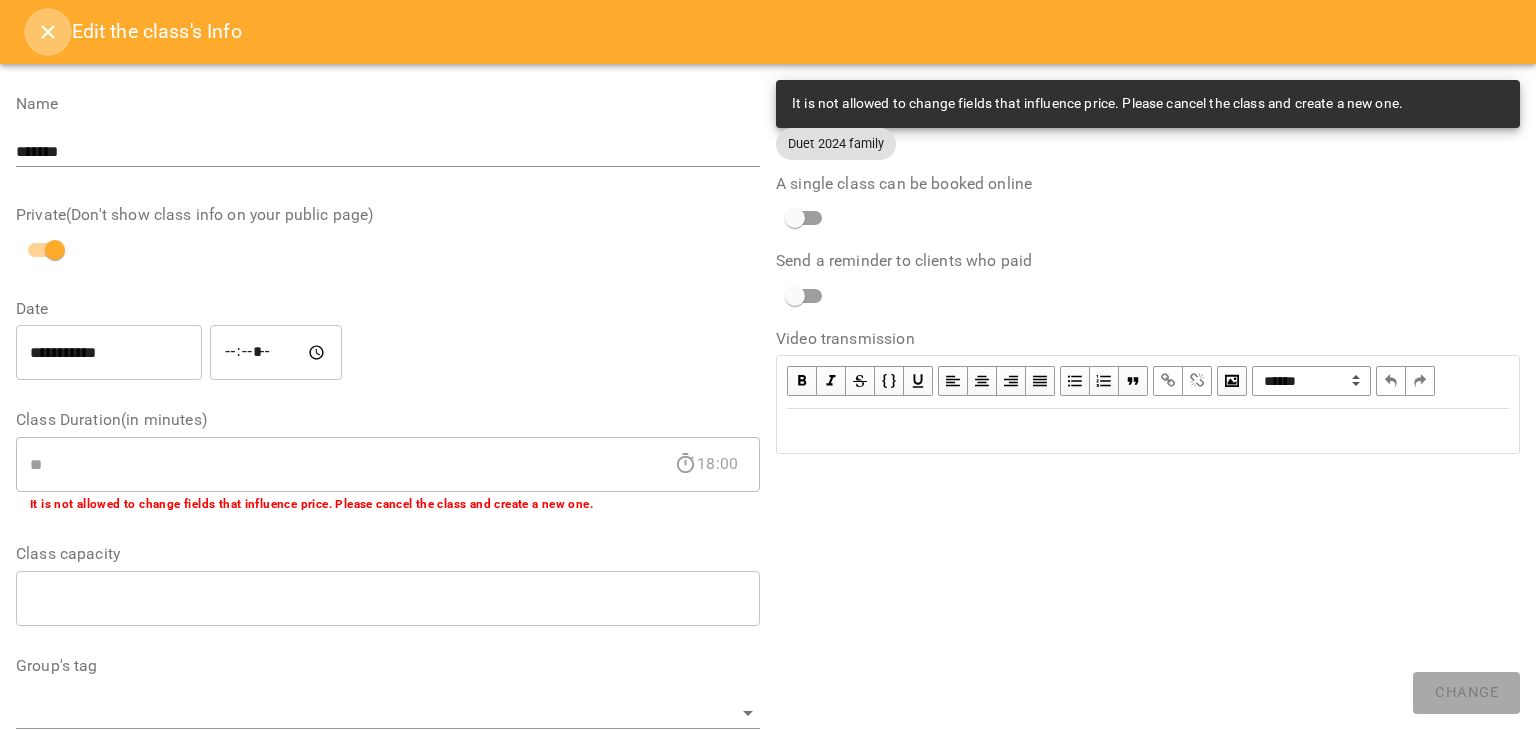 click 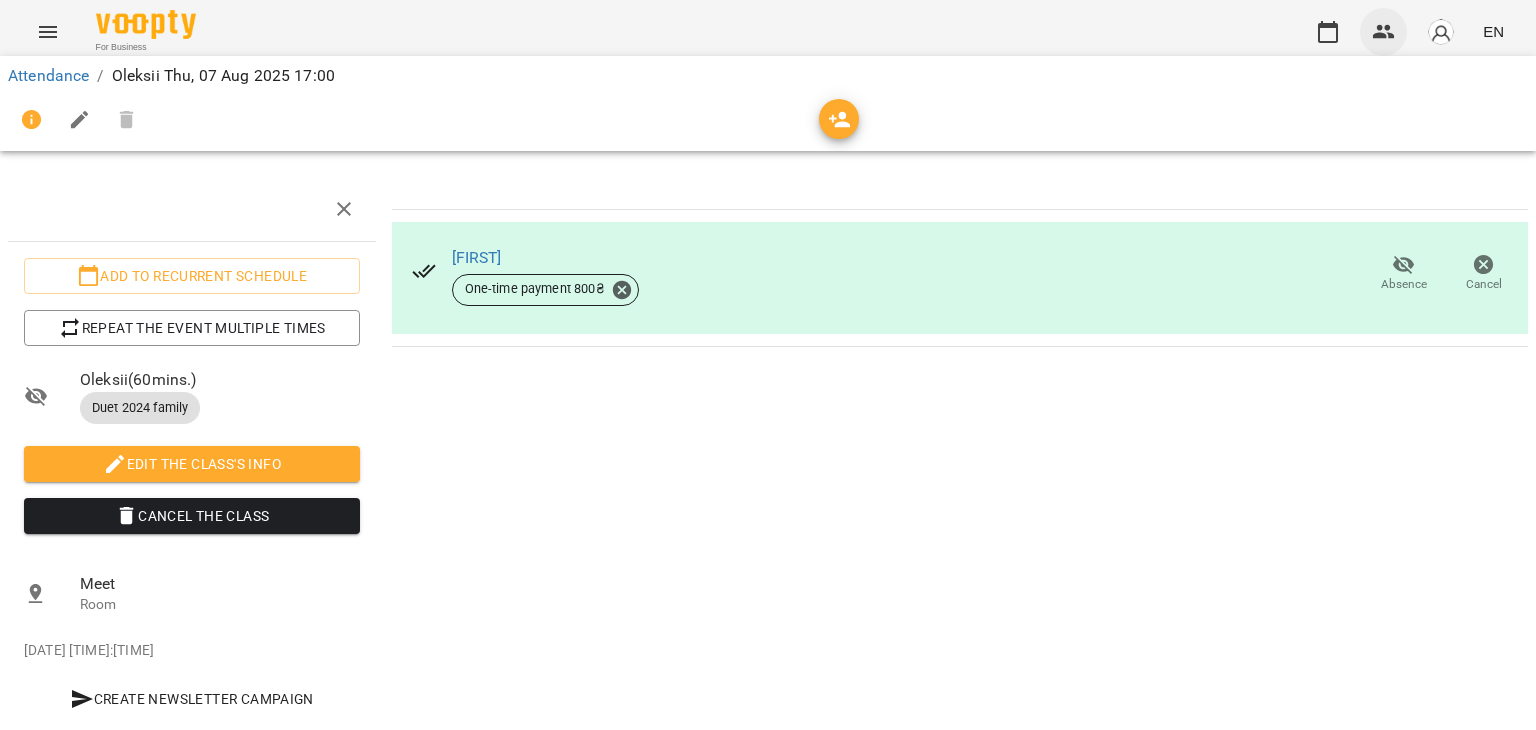 click 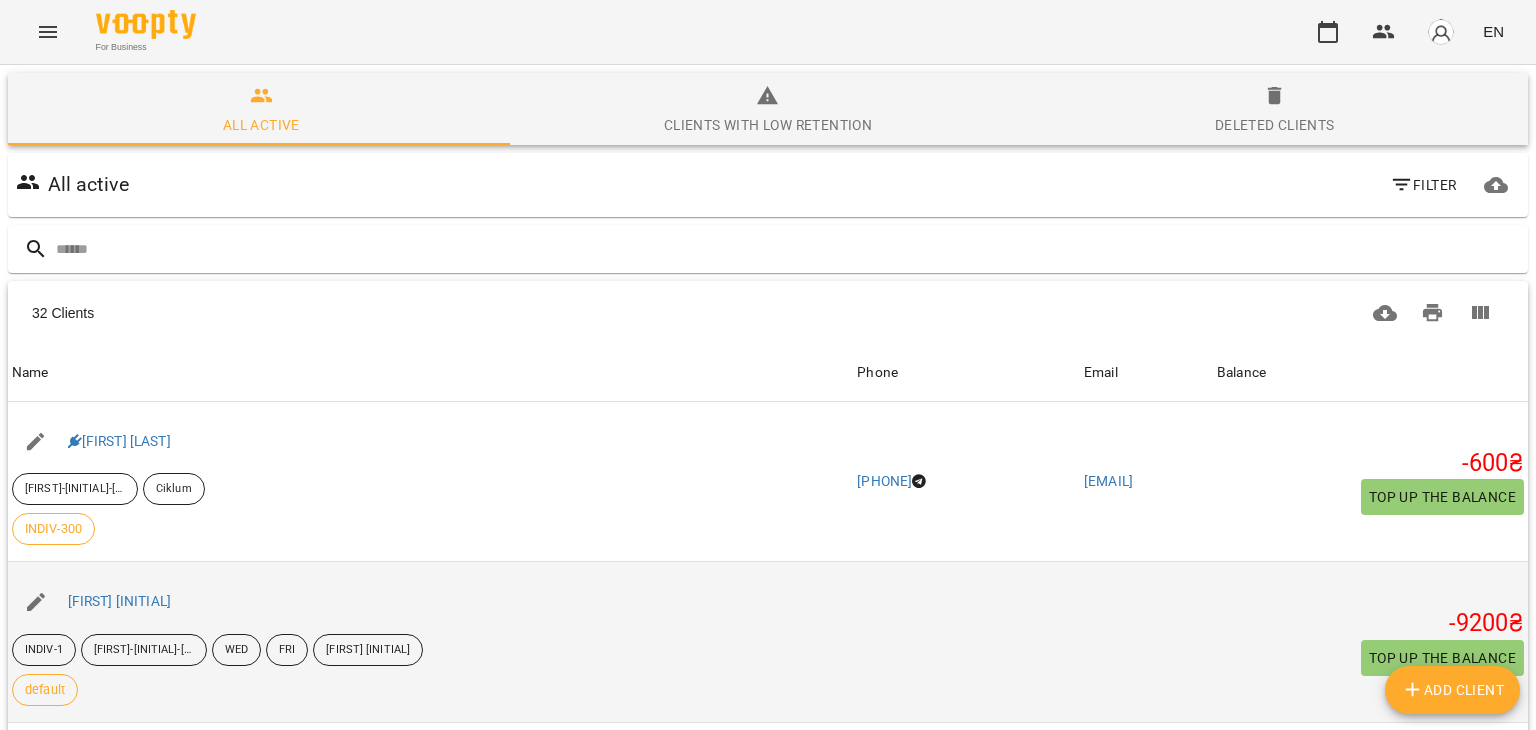 scroll, scrollTop: 0, scrollLeft: 0, axis: both 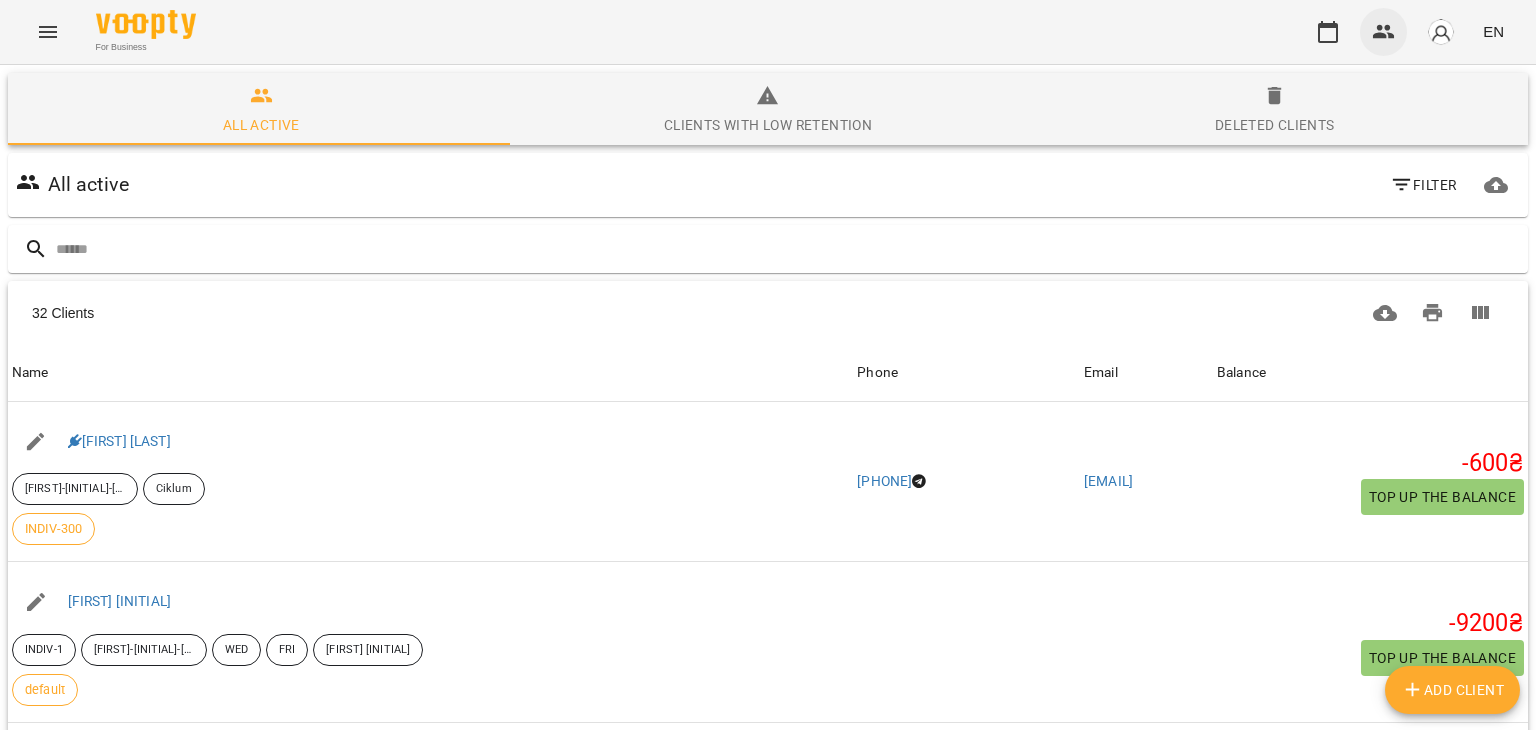 click 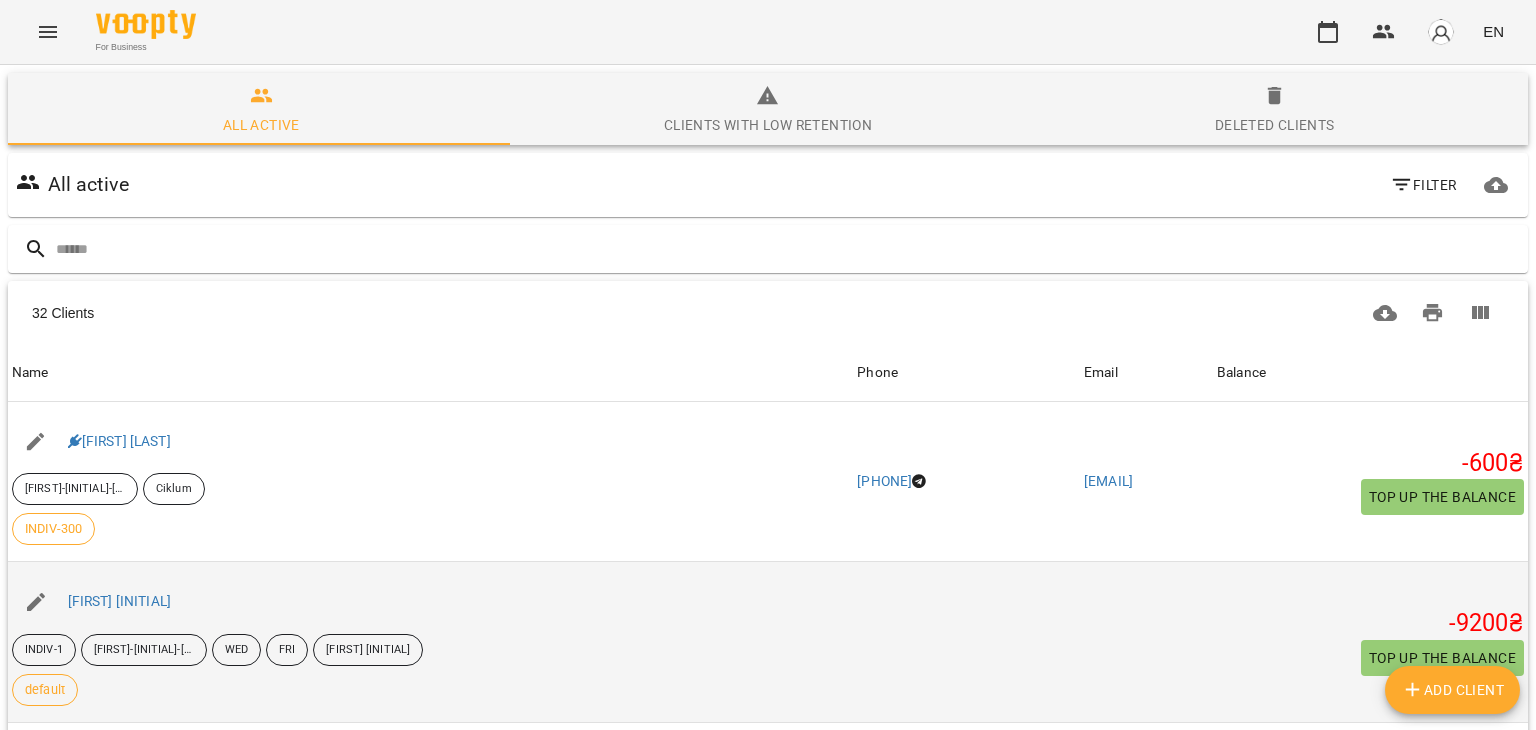 scroll, scrollTop: 236, scrollLeft: 0, axis: vertical 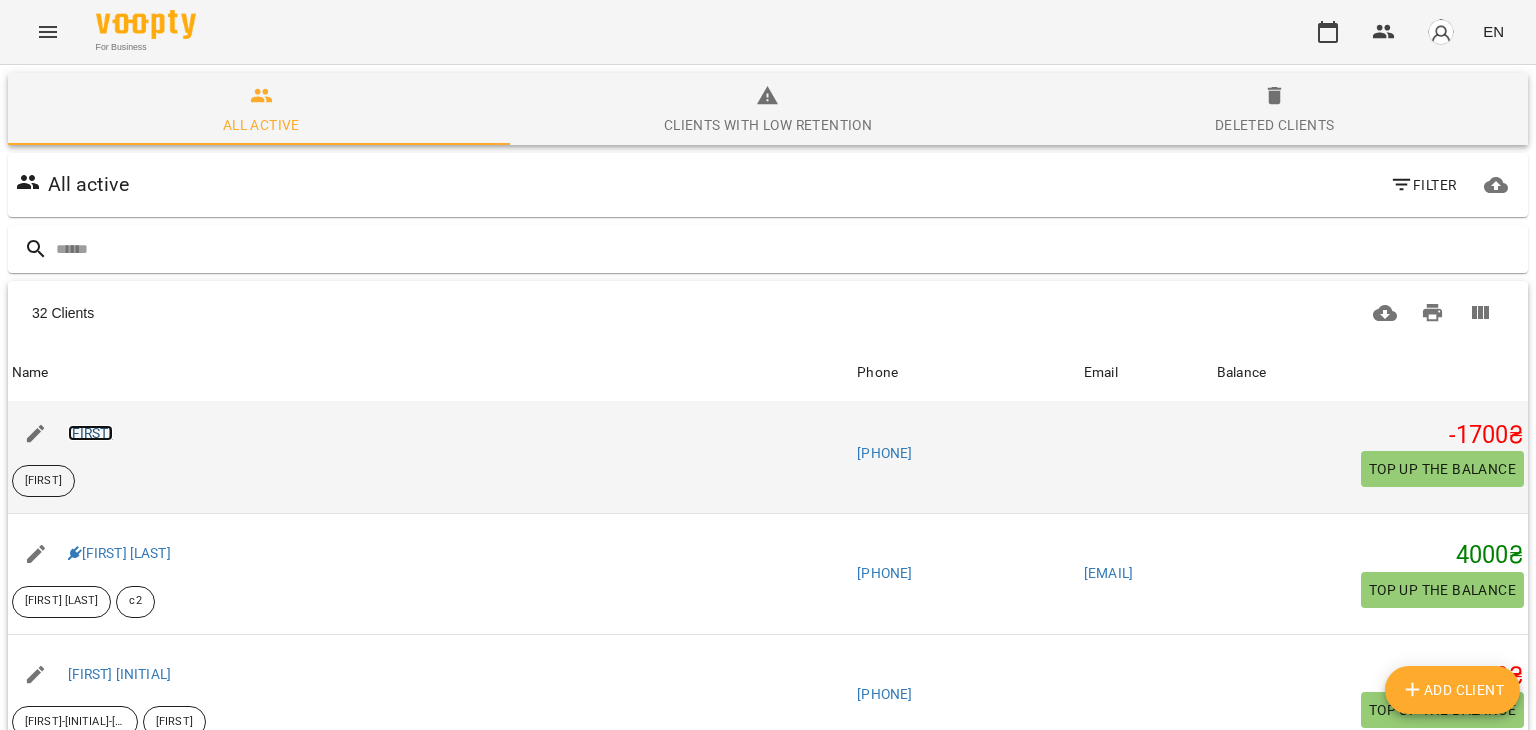 click on "[FIRST]" at bounding box center [90, 433] 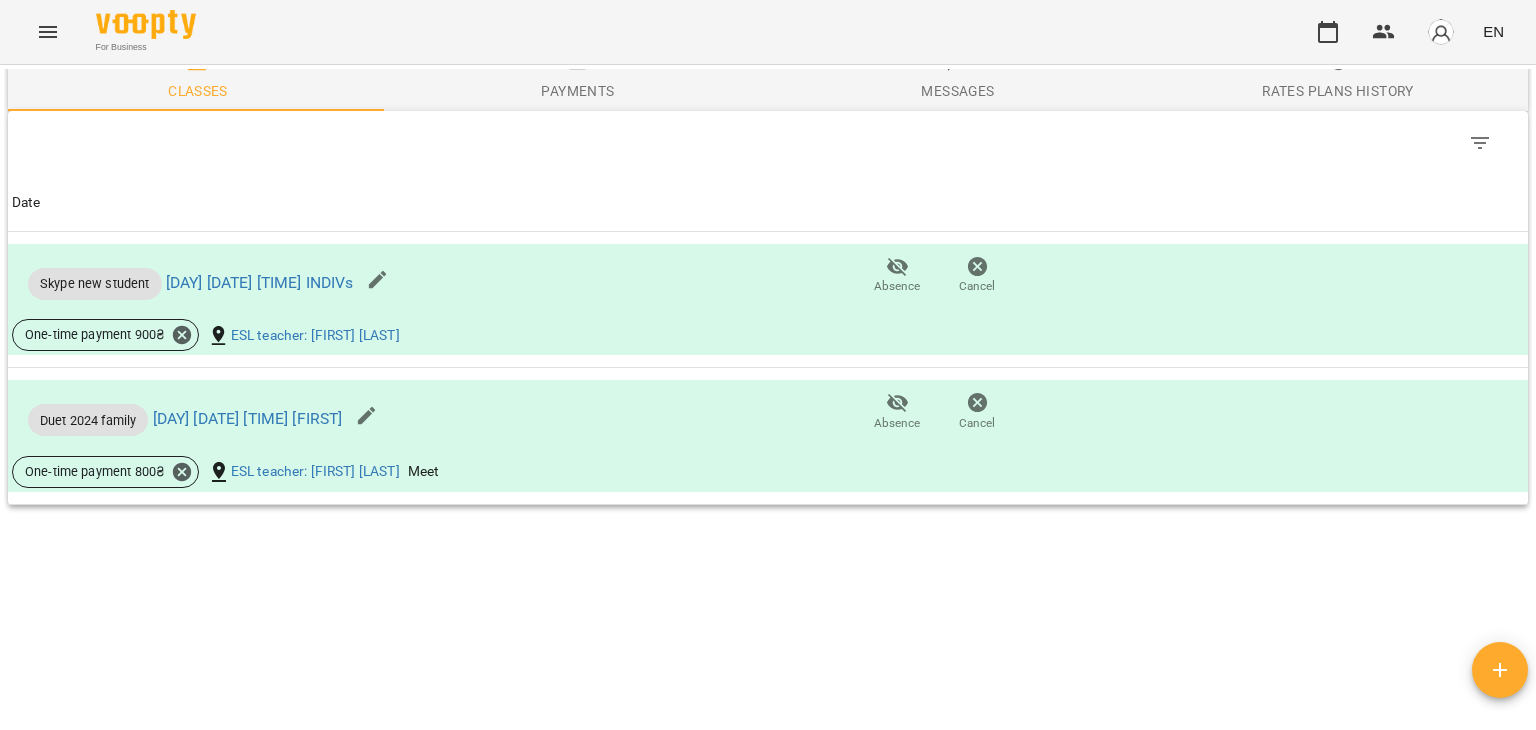 scroll, scrollTop: 1236, scrollLeft: 0, axis: vertical 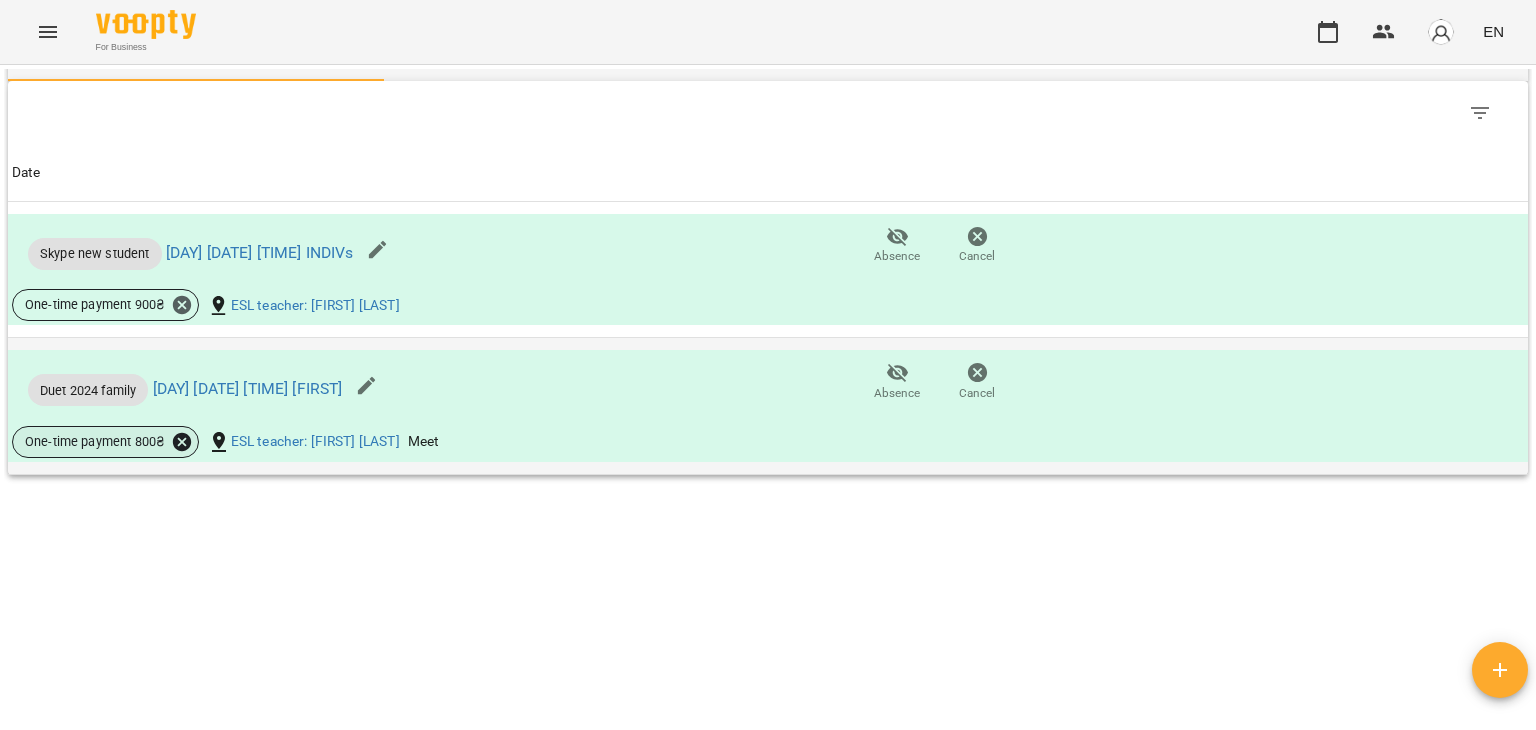 click 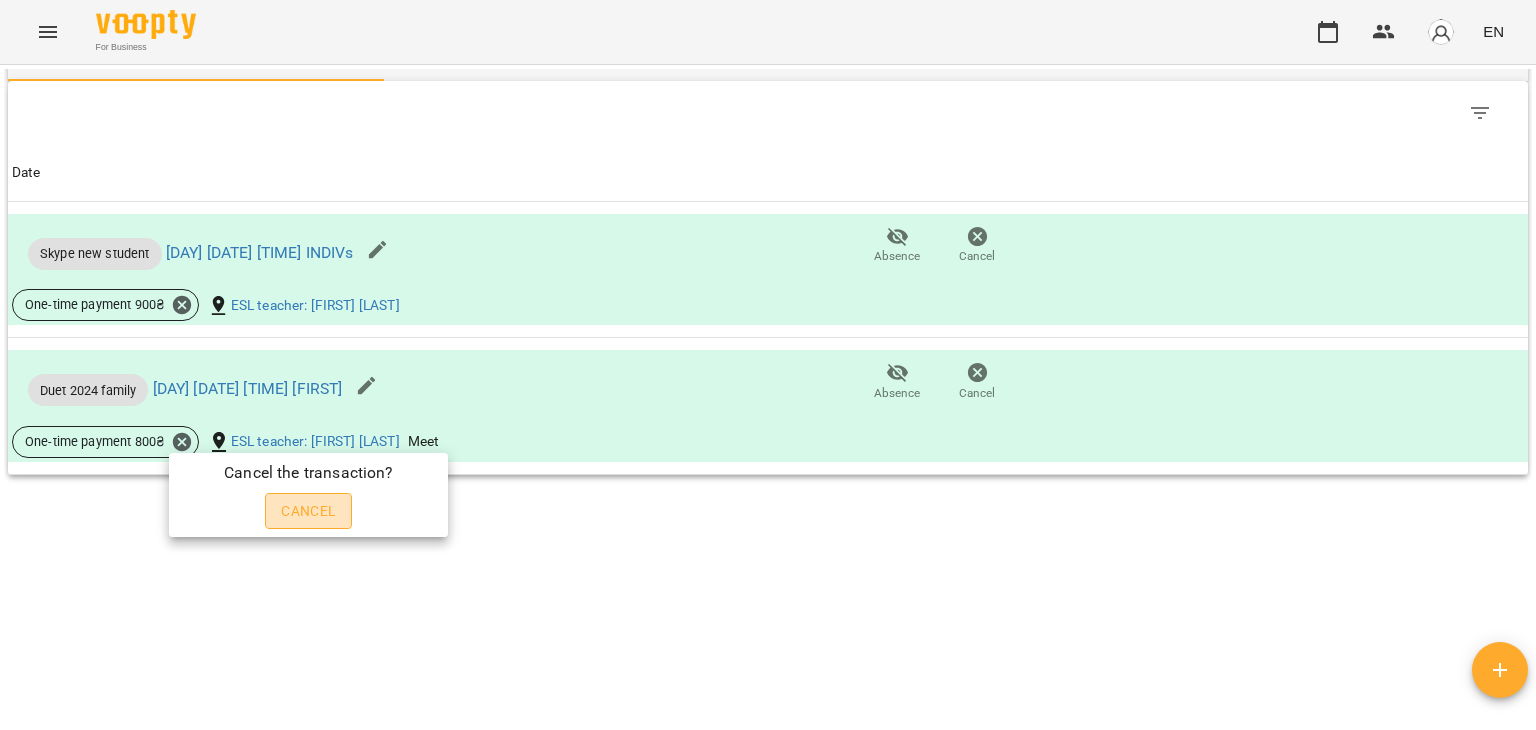 click on "Cancel" at bounding box center [308, 511] 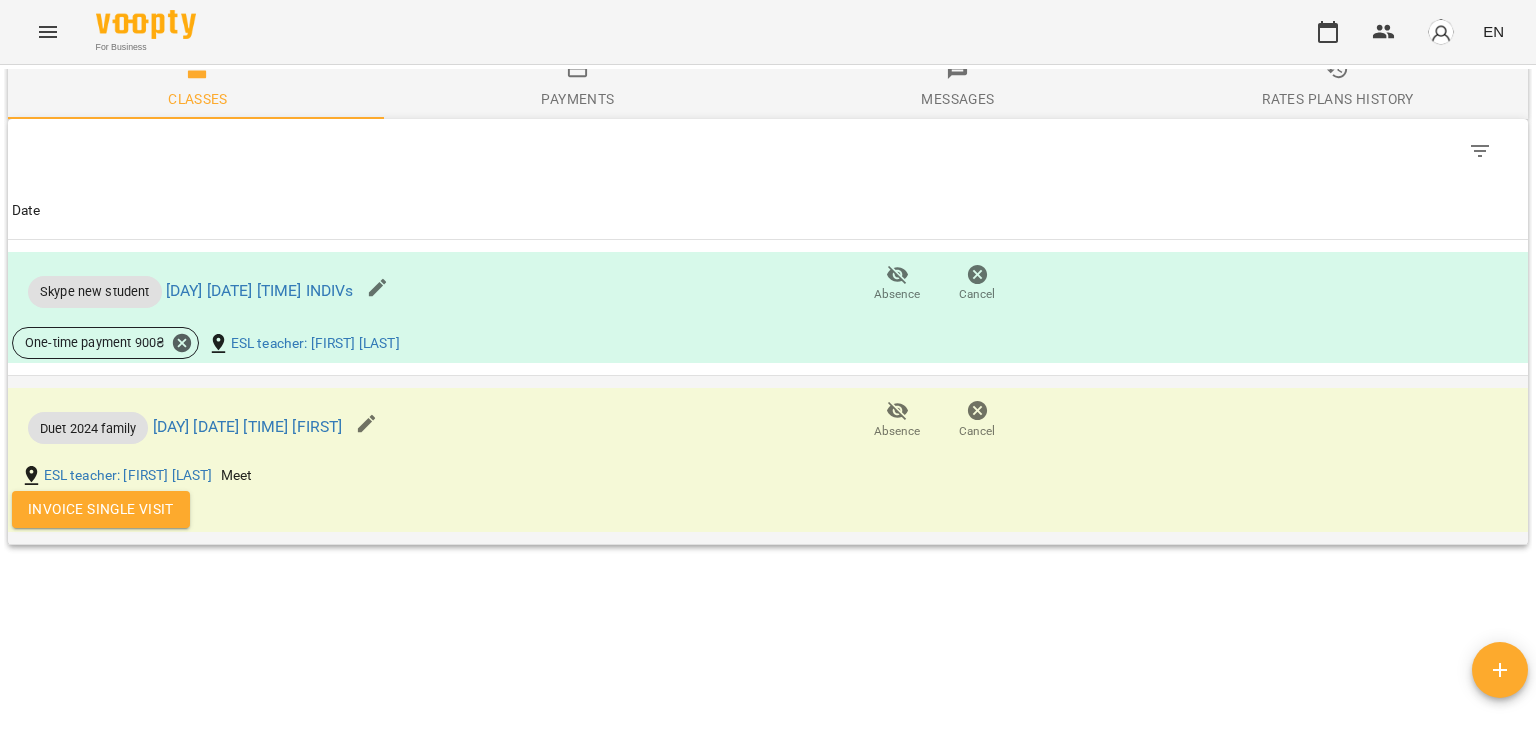 scroll, scrollTop: 1268, scrollLeft: 0, axis: vertical 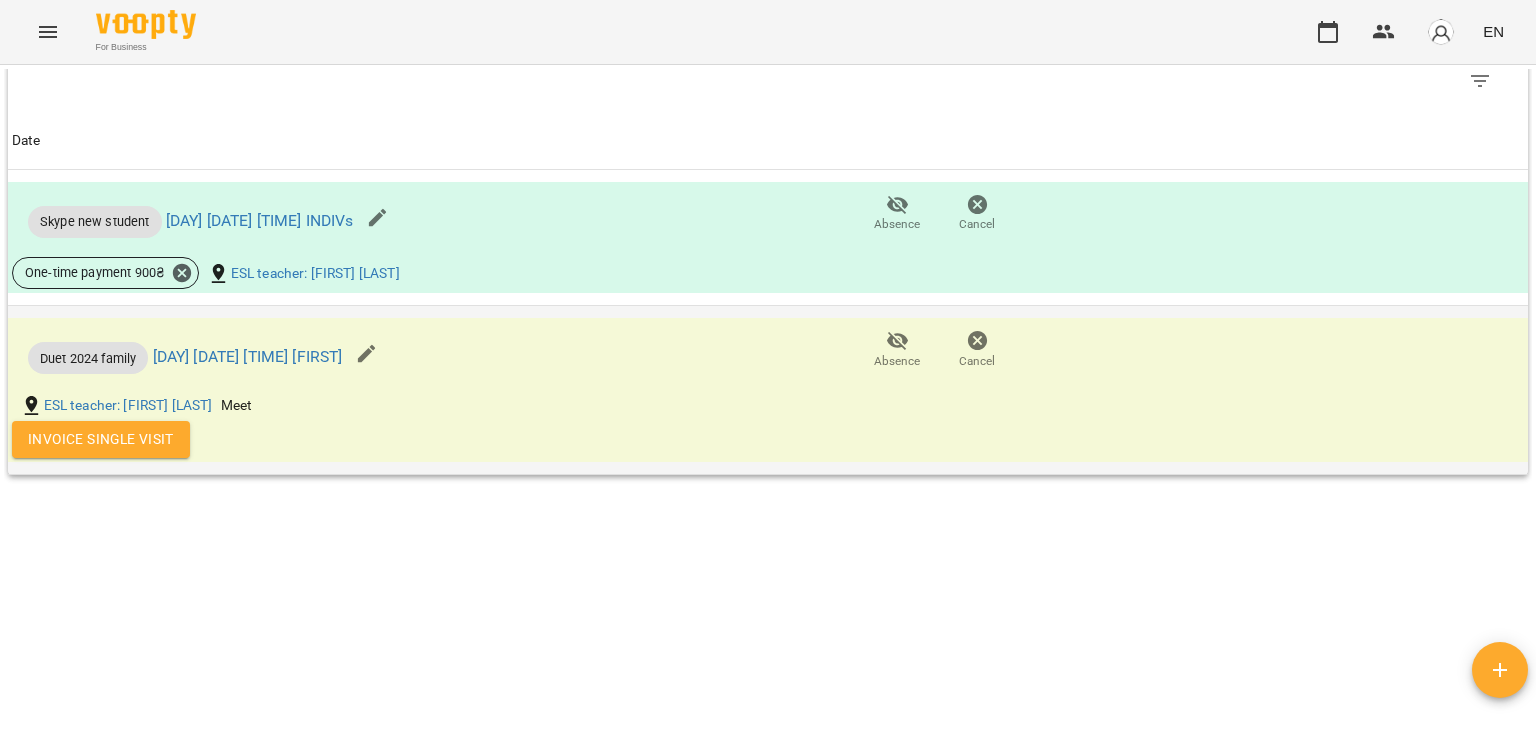 click 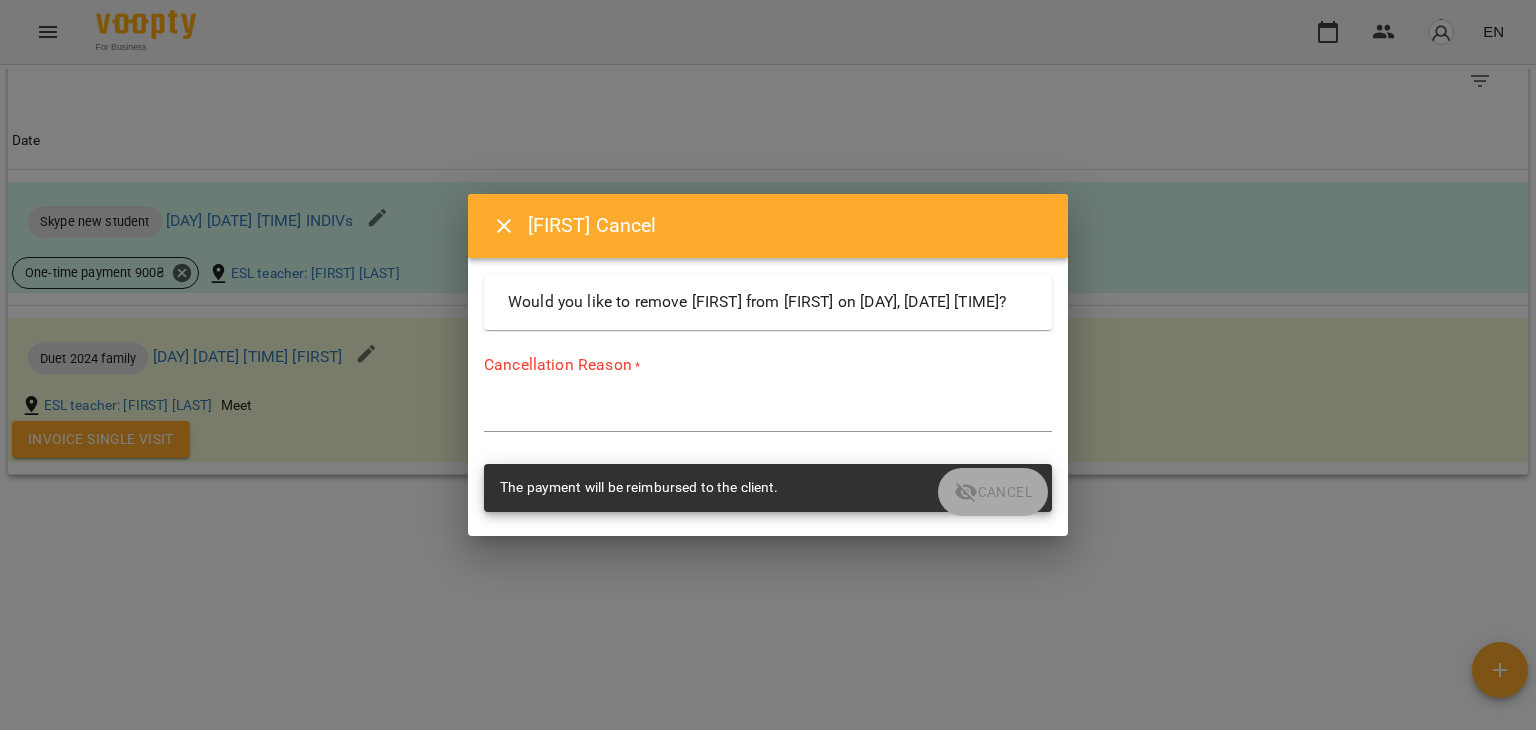 click at bounding box center [768, 415] 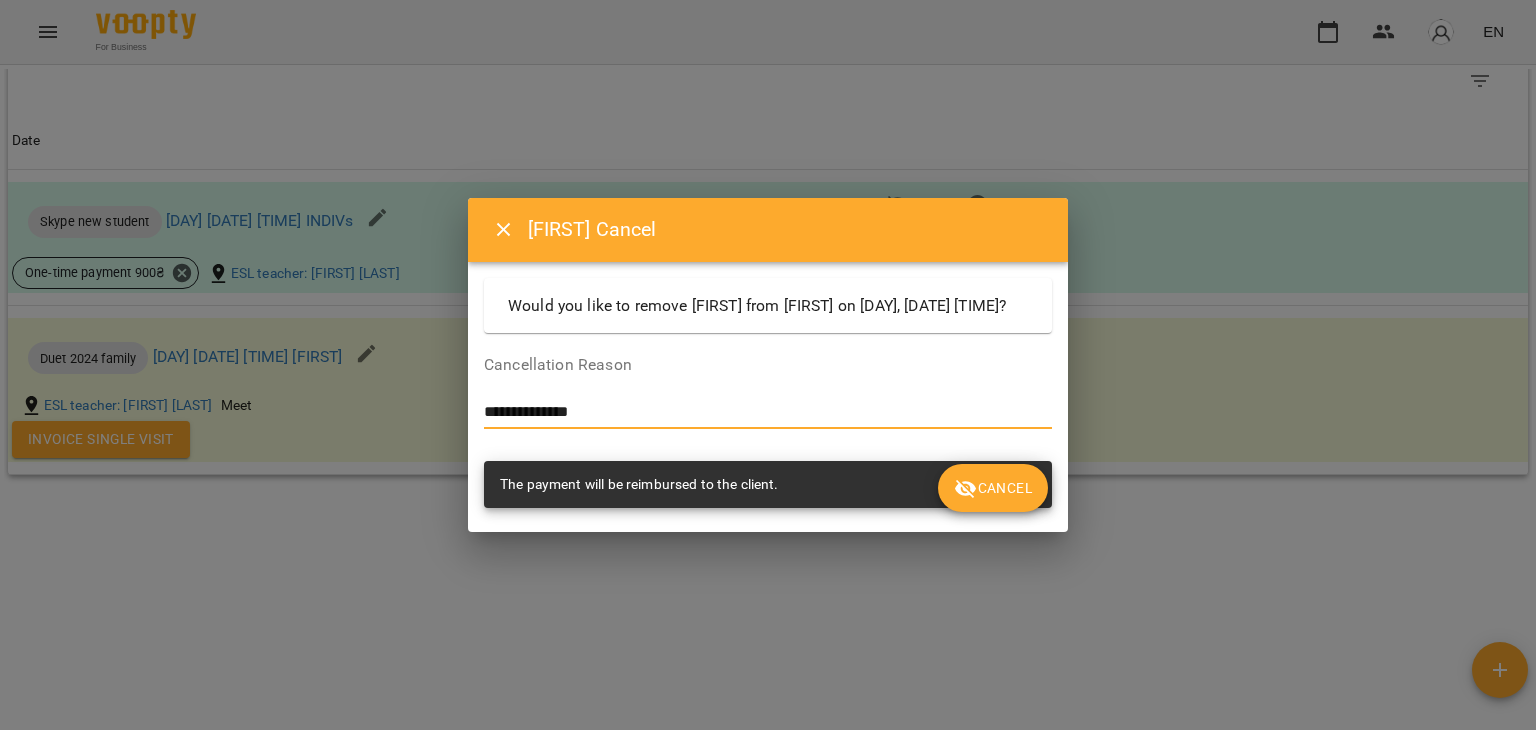 scroll, scrollTop: 0, scrollLeft: 0, axis: both 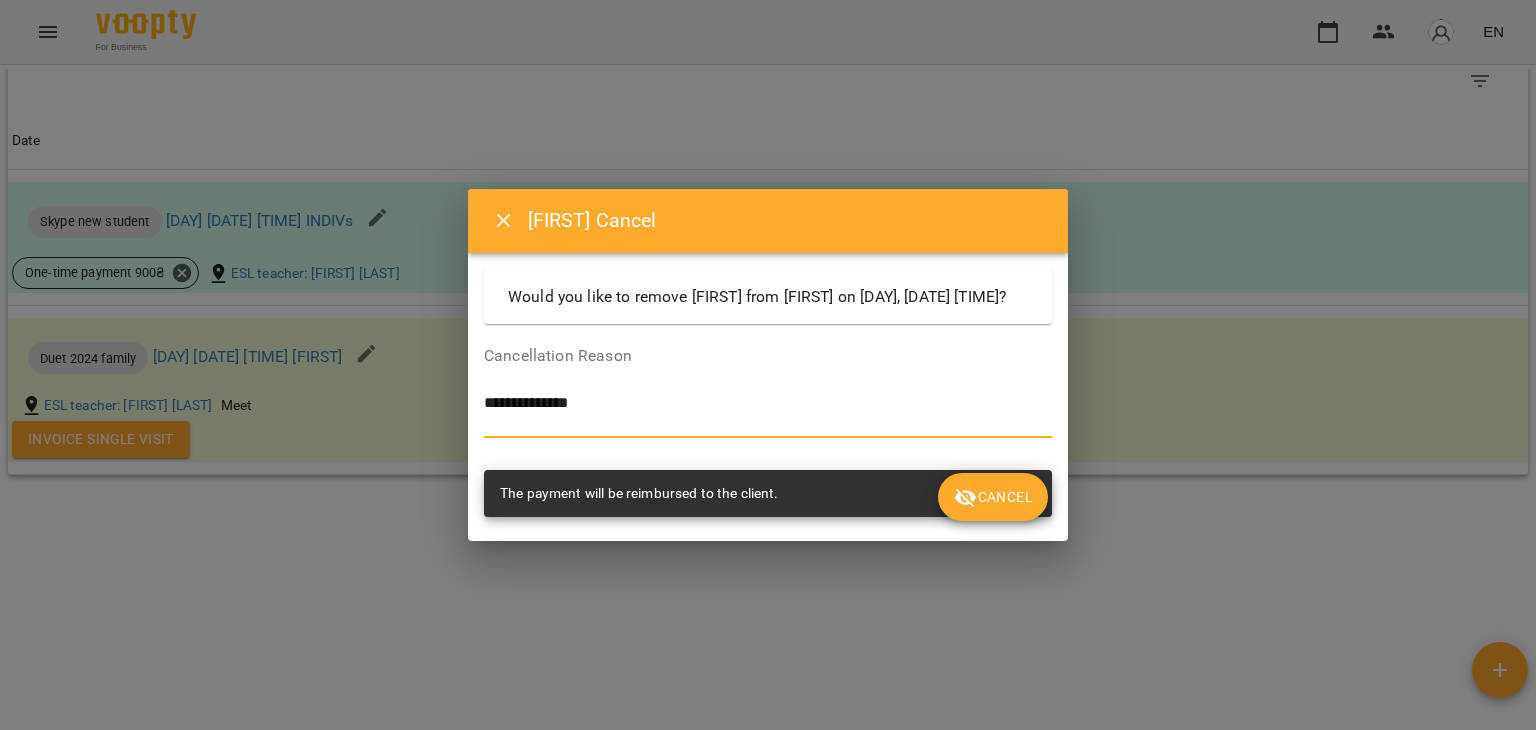 type on "**********" 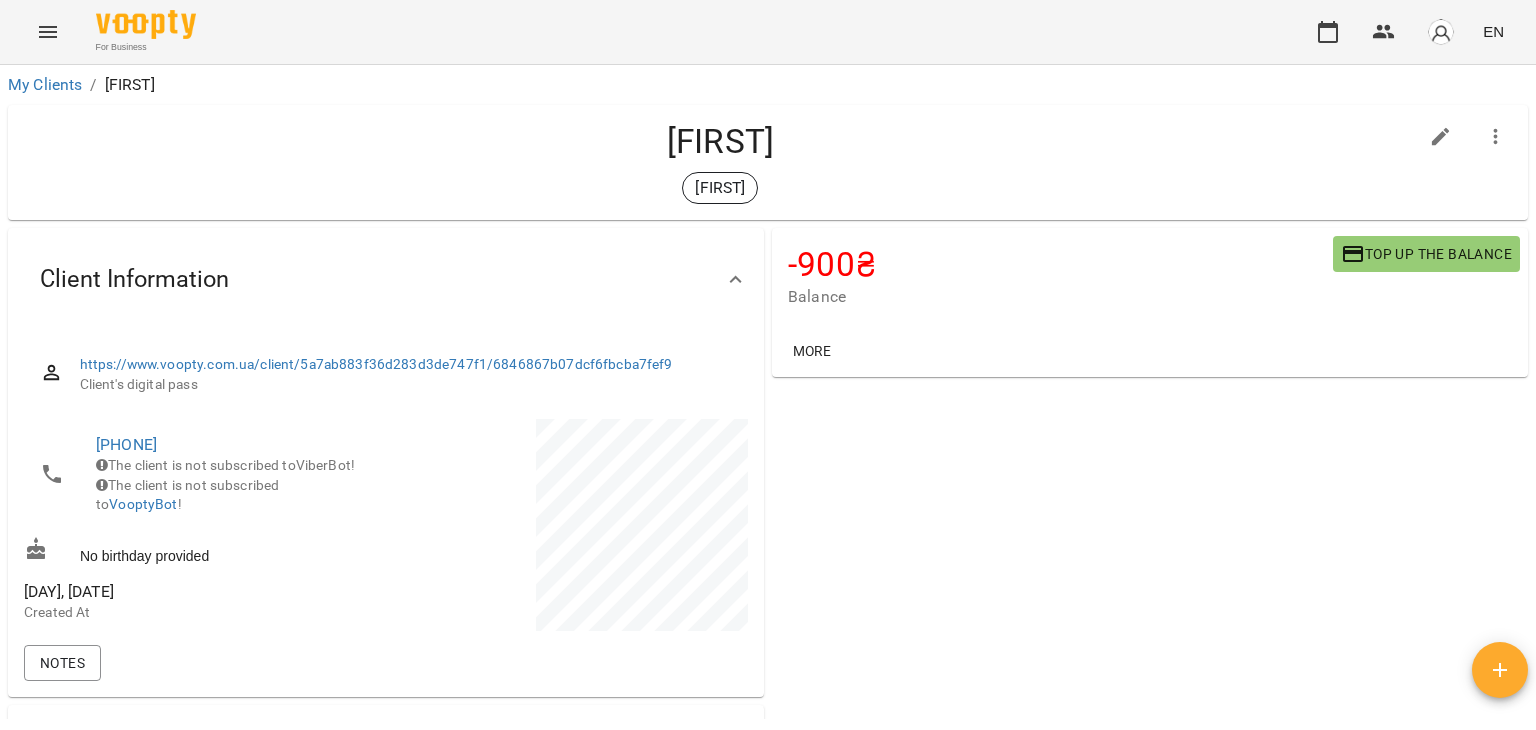 scroll, scrollTop: 600, scrollLeft: 0, axis: vertical 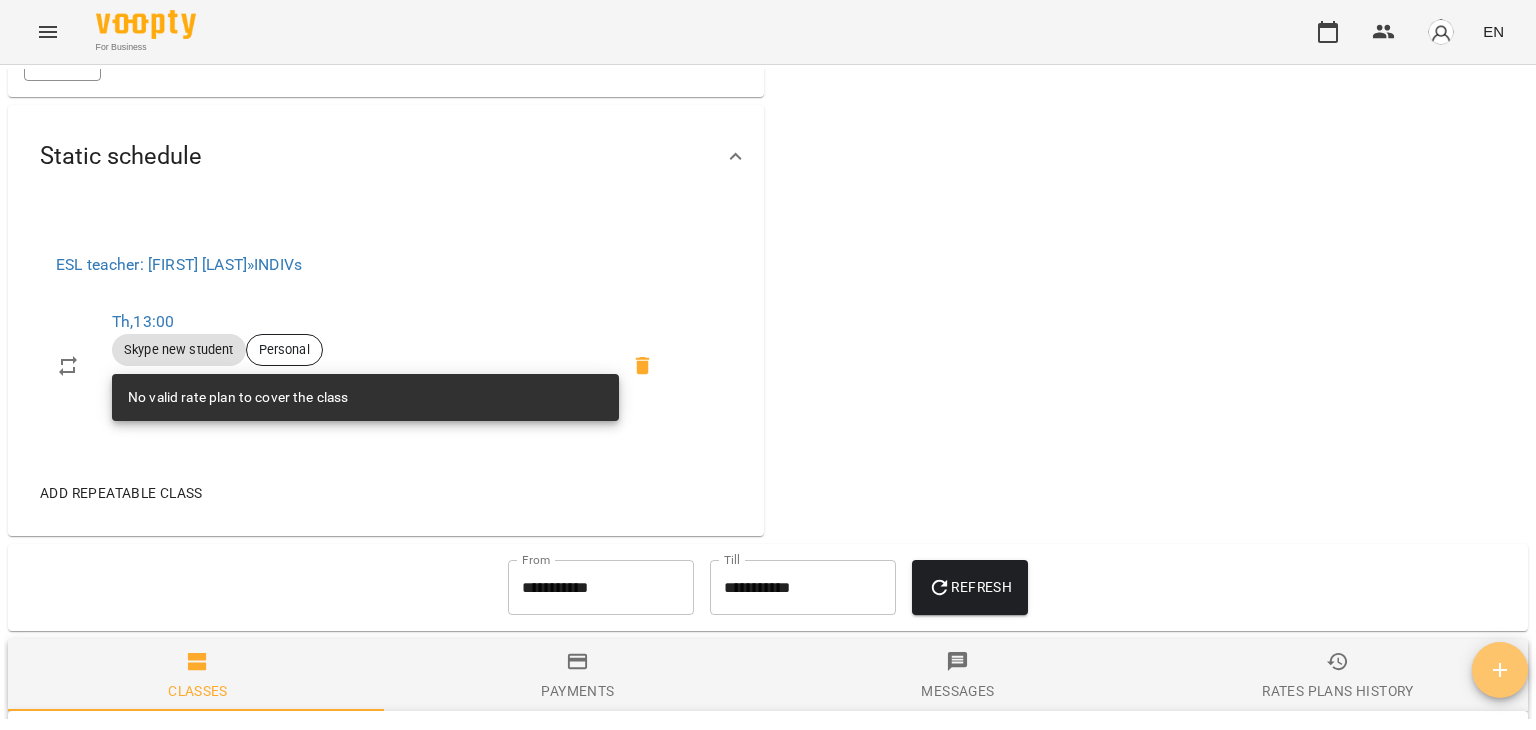 click at bounding box center [1500, 670] 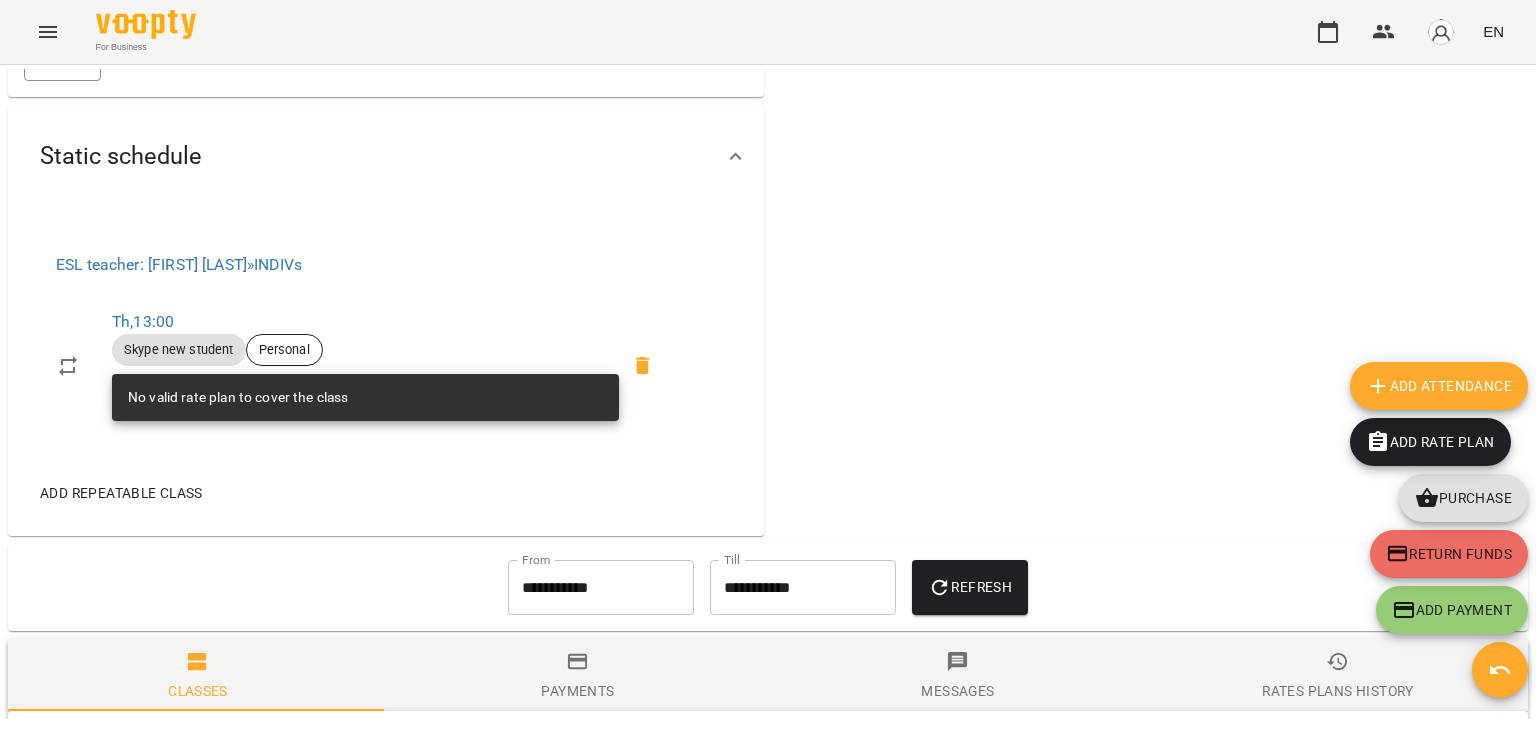 click on "Add Attendance" at bounding box center (1439, 386) 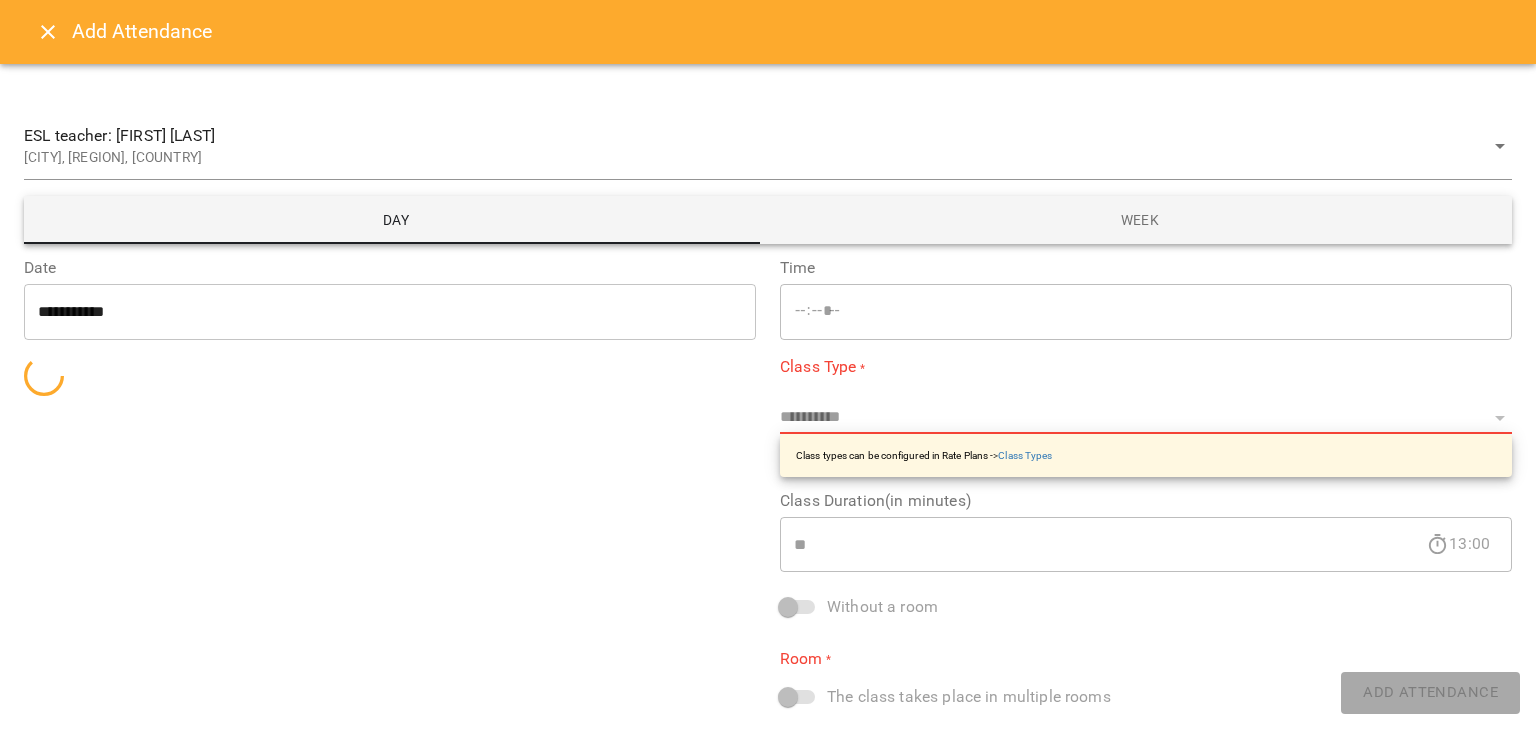 type on "*****" 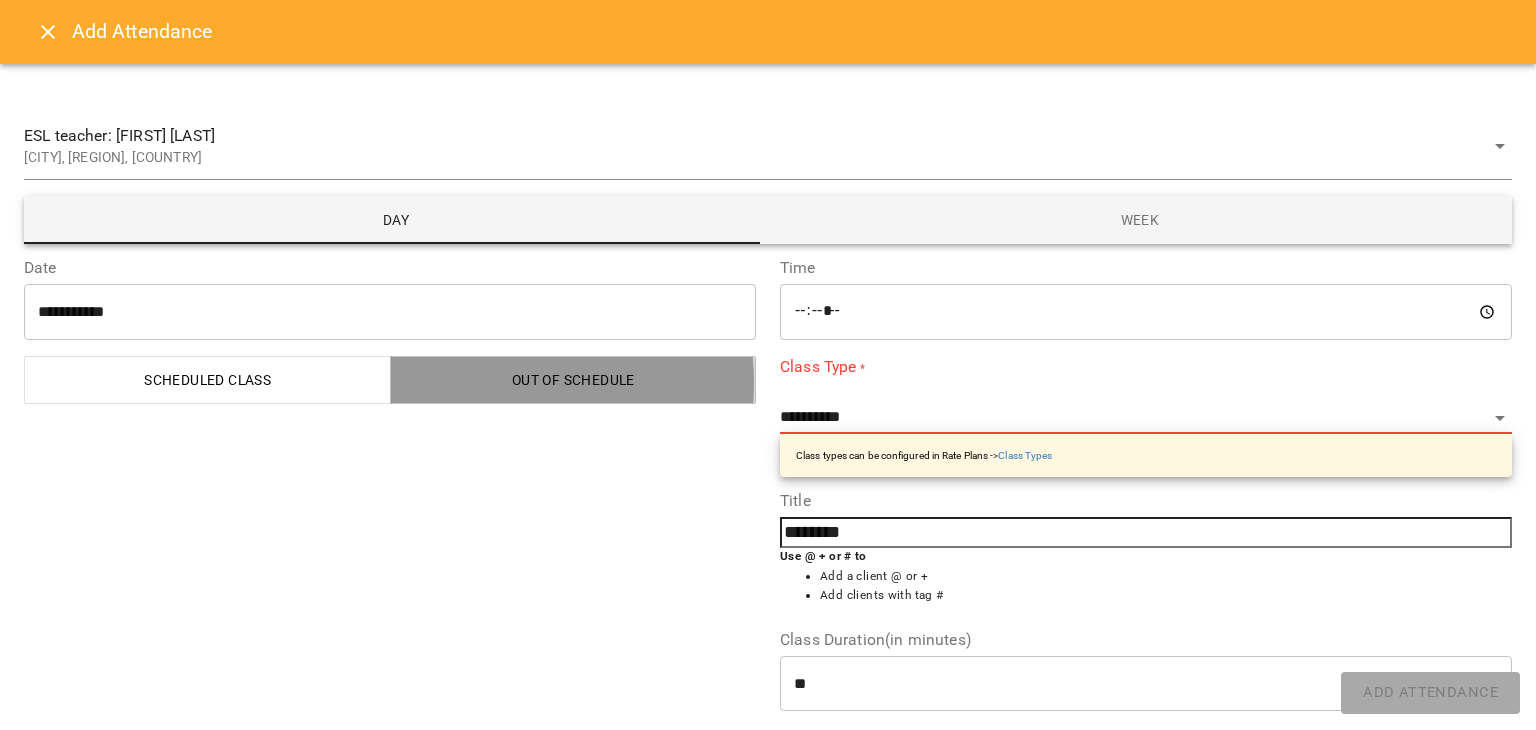 drag, startPoint x: 495, startPoint y: 382, endPoint x: 552, endPoint y: 384, distance: 57.035076 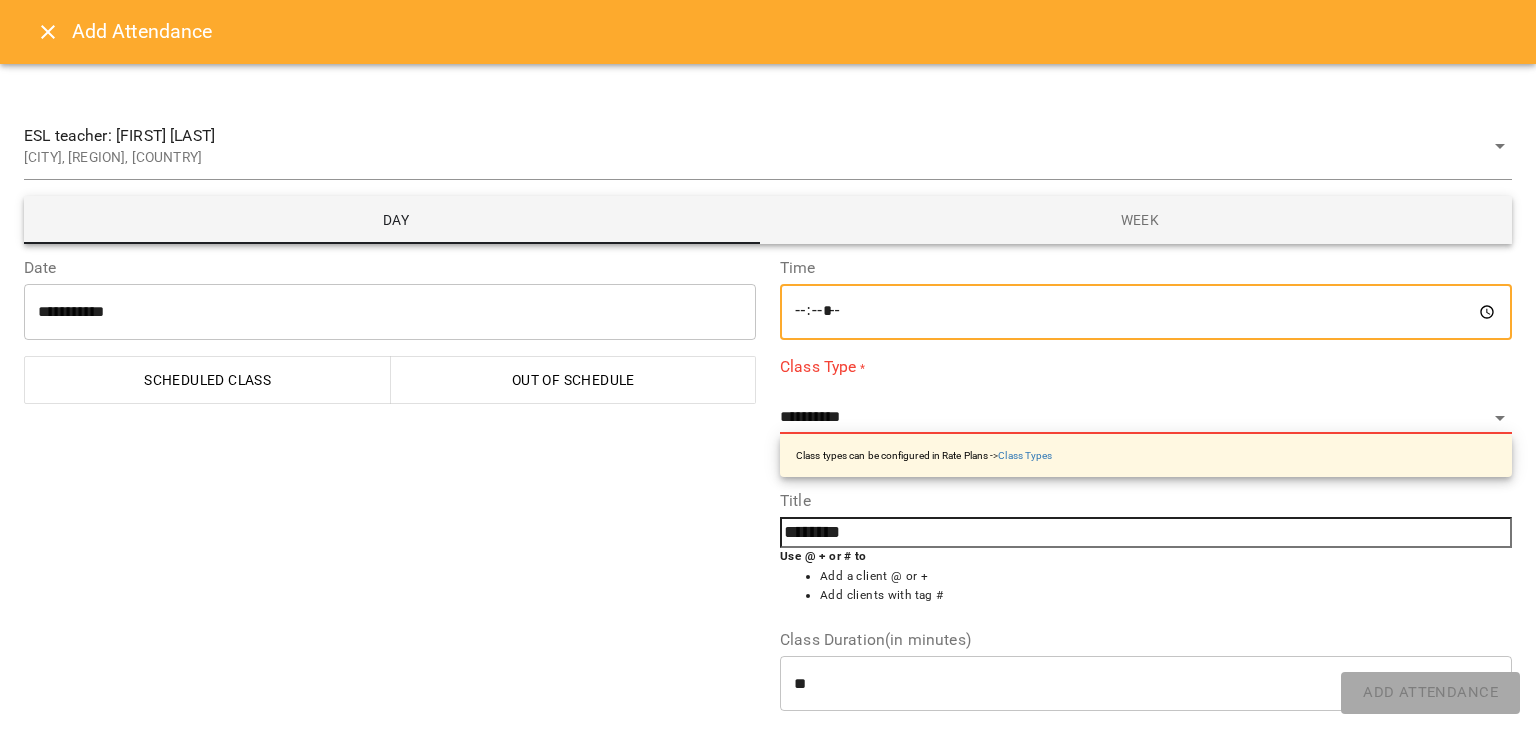 click on "*****" at bounding box center [1146, 312] 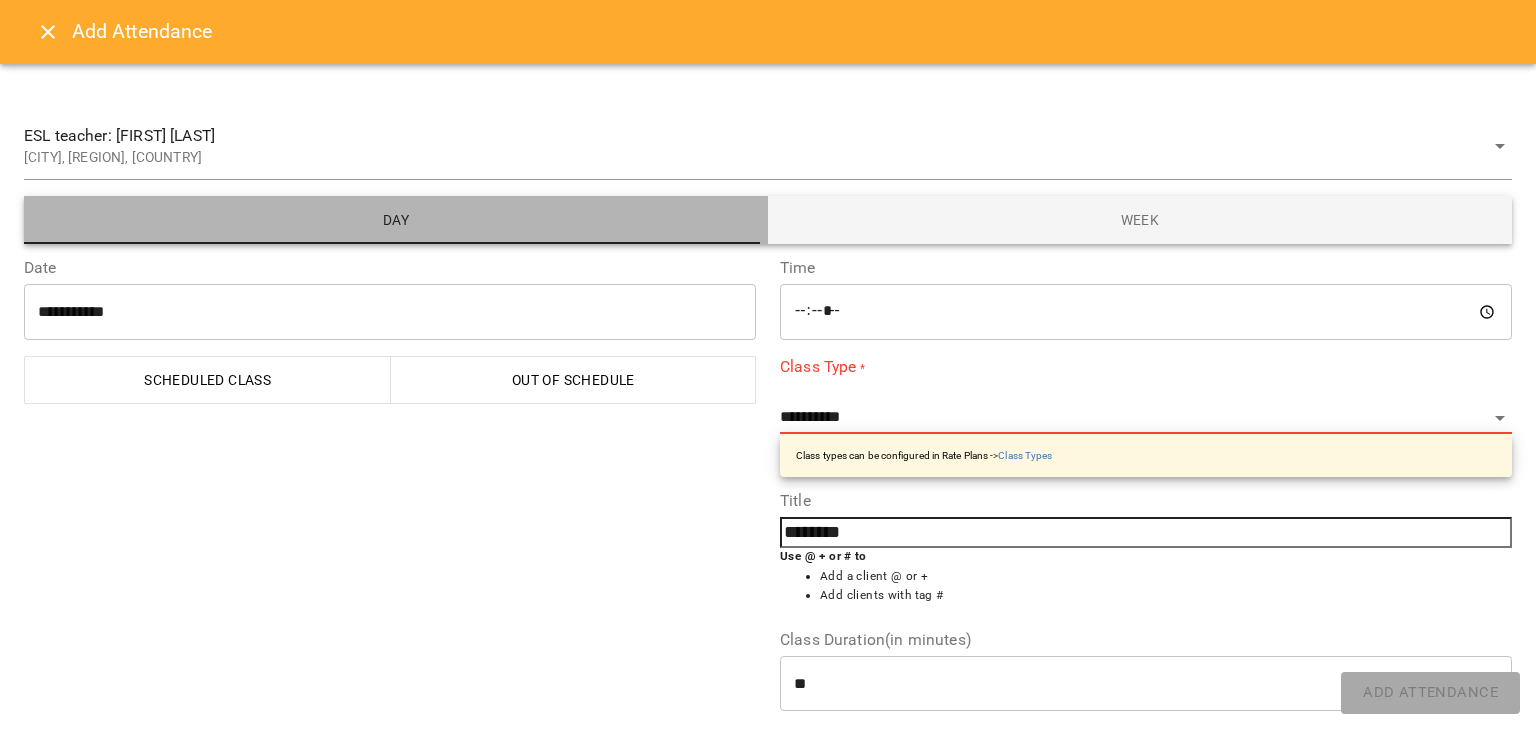 click on "Day" at bounding box center [396, 220] 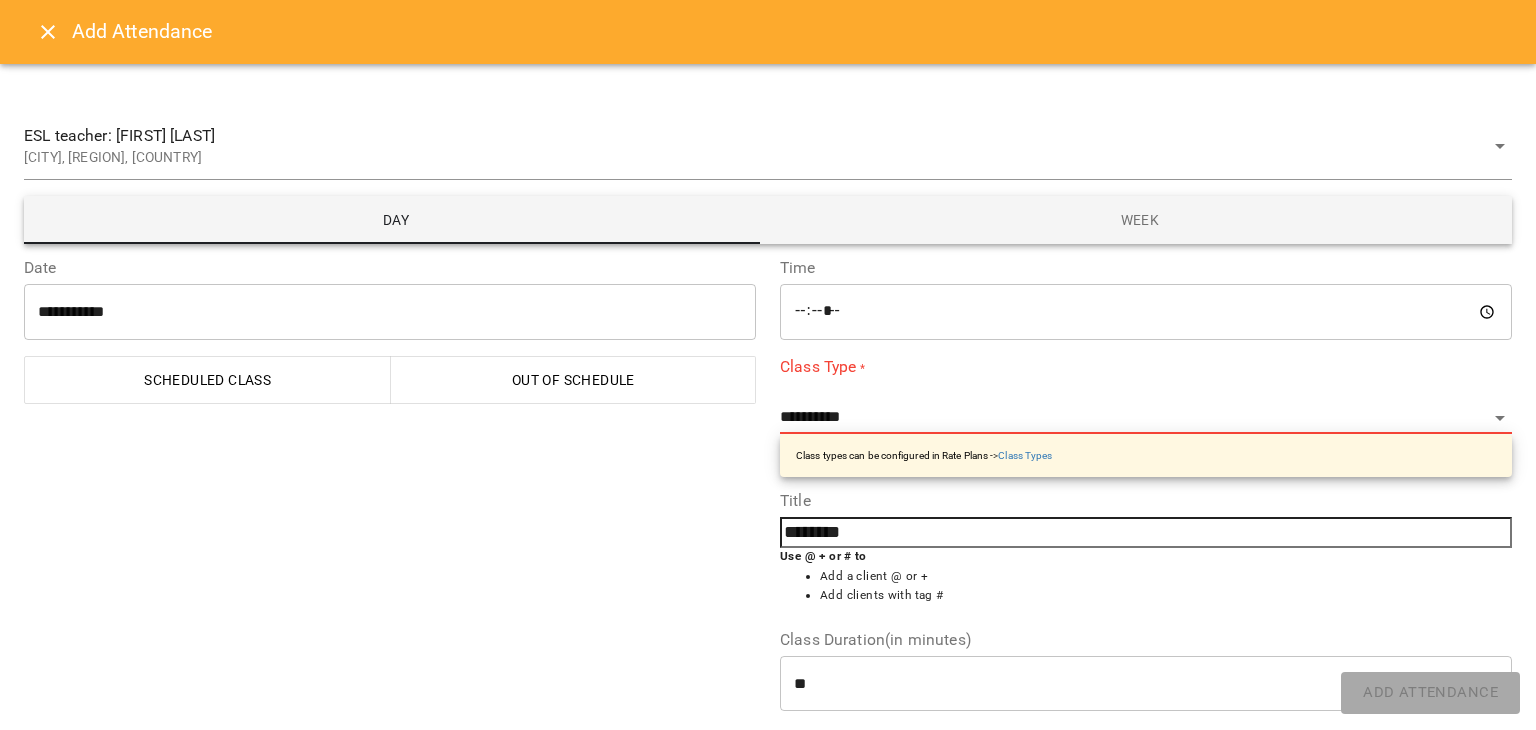 click on "**********" at bounding box center [390, 312] 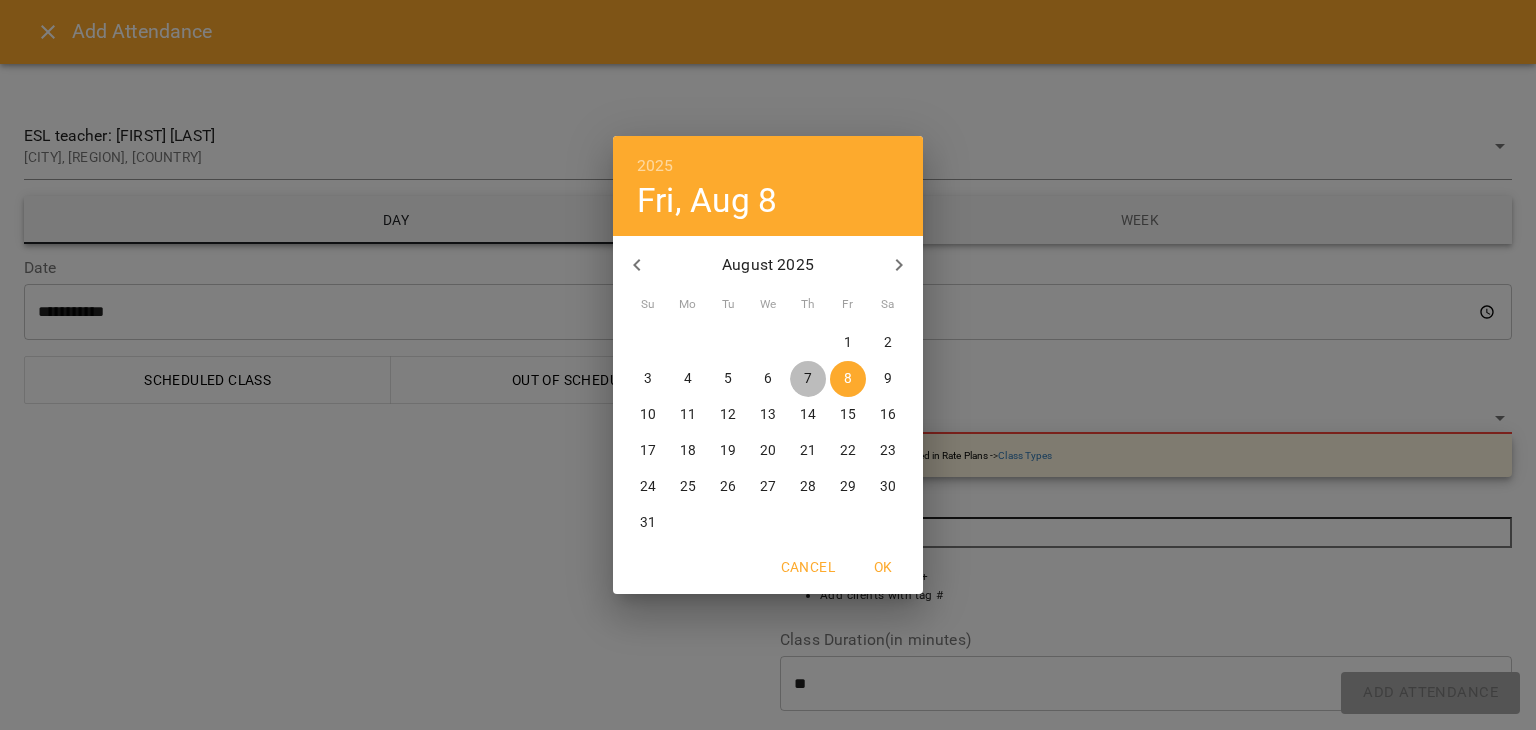 click on "7" at bounding box center (808, 379) 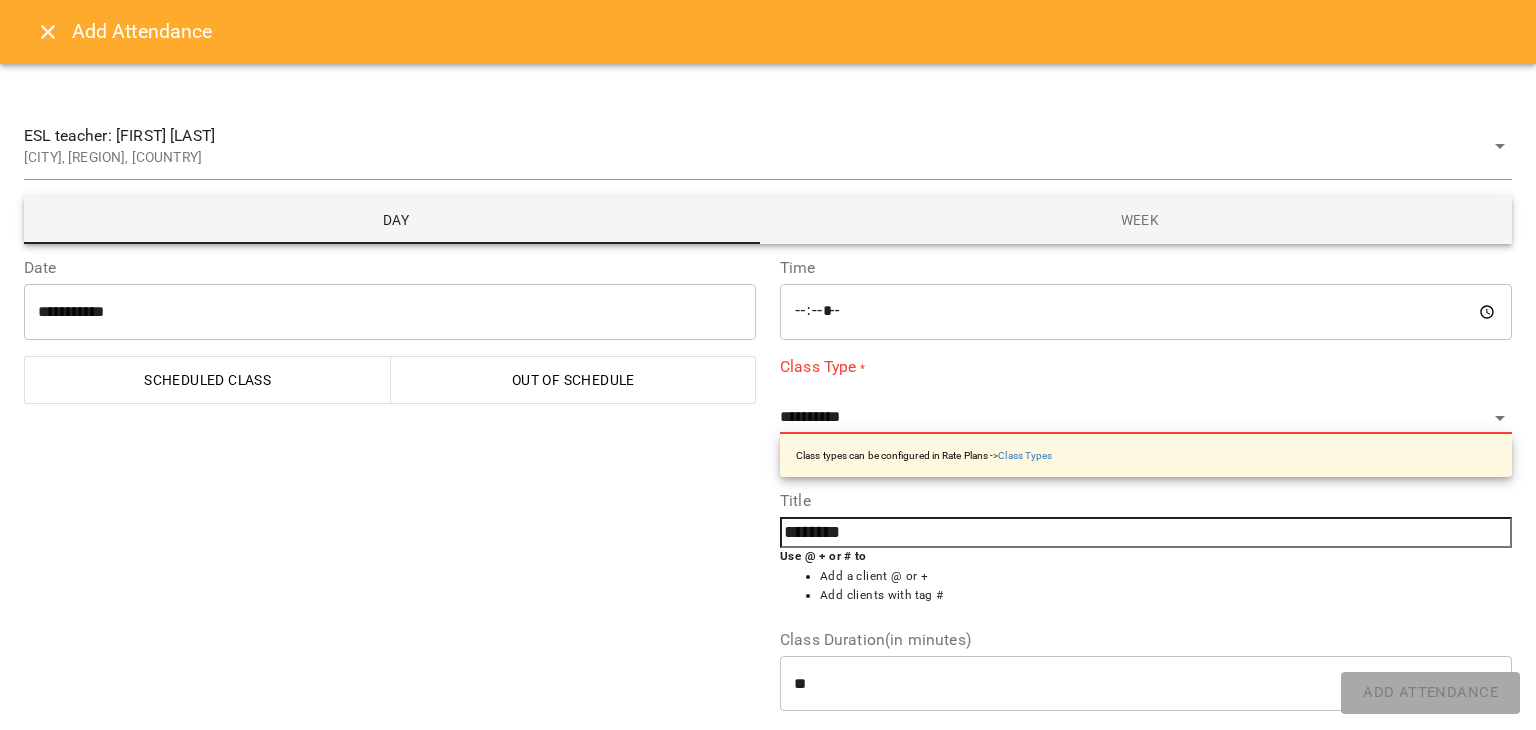 drag, startPoint x: 880, startPoint y: 543, endPoint x: 887, endPoint y: 535, distance: 10.630146 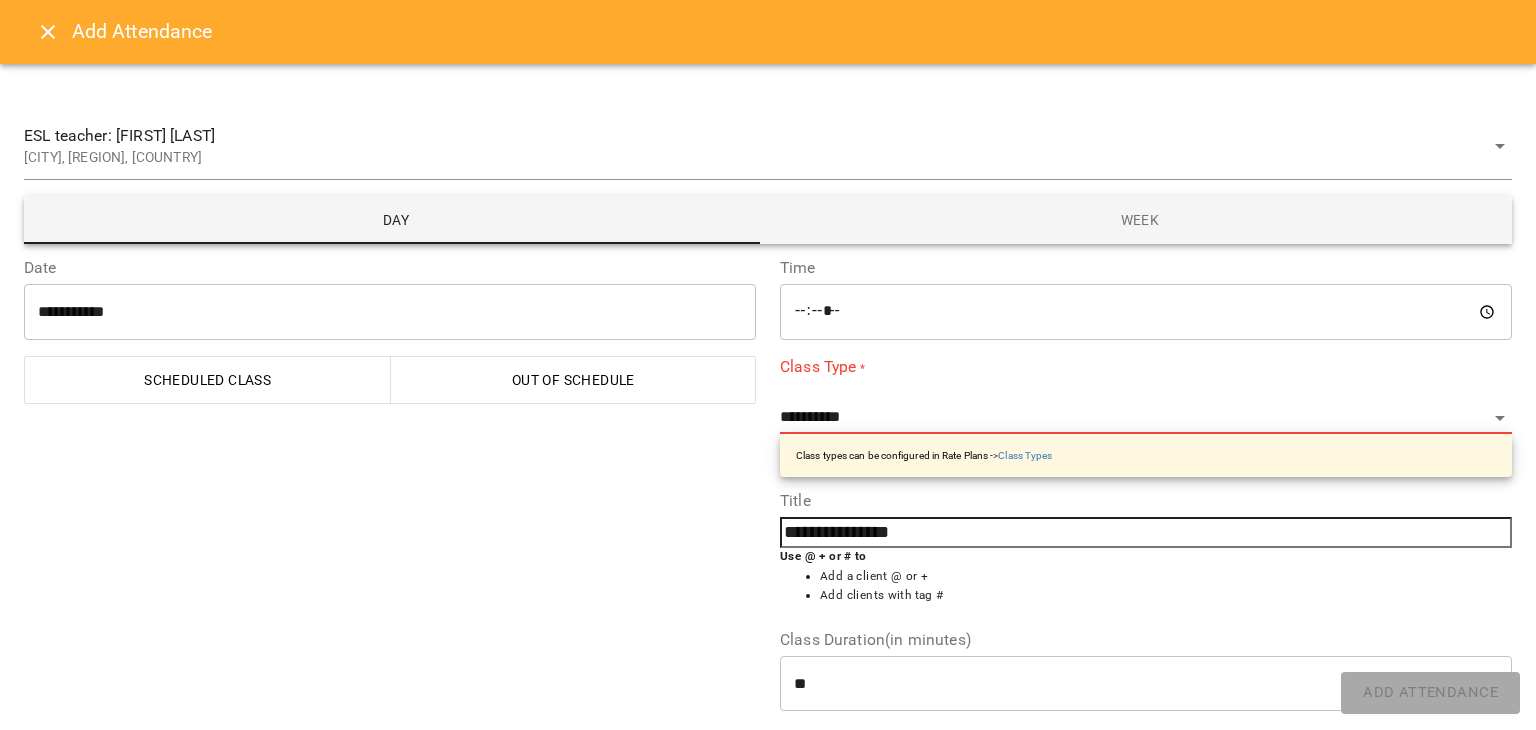 type on "**********" 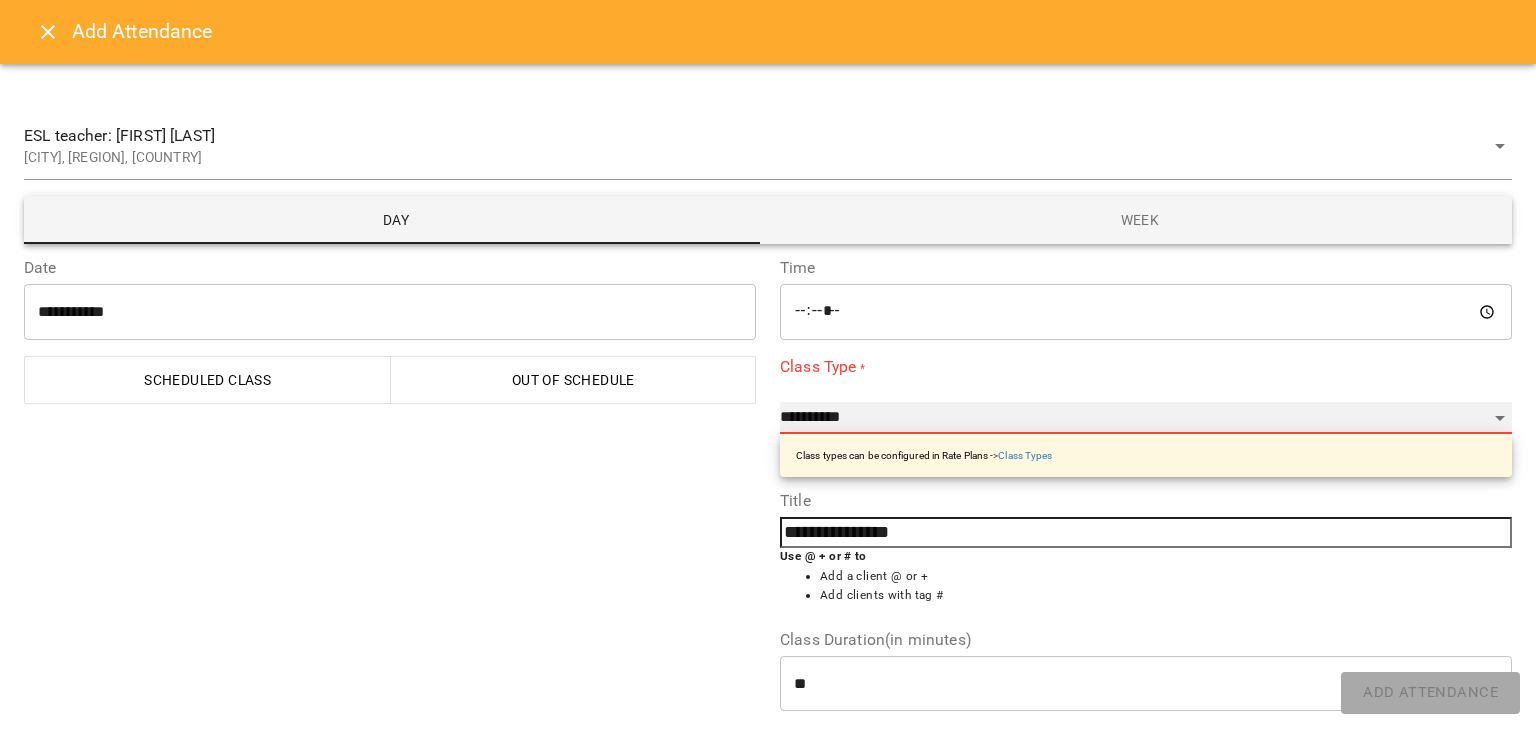 click on "**********" at bounding box center (1146, 418) 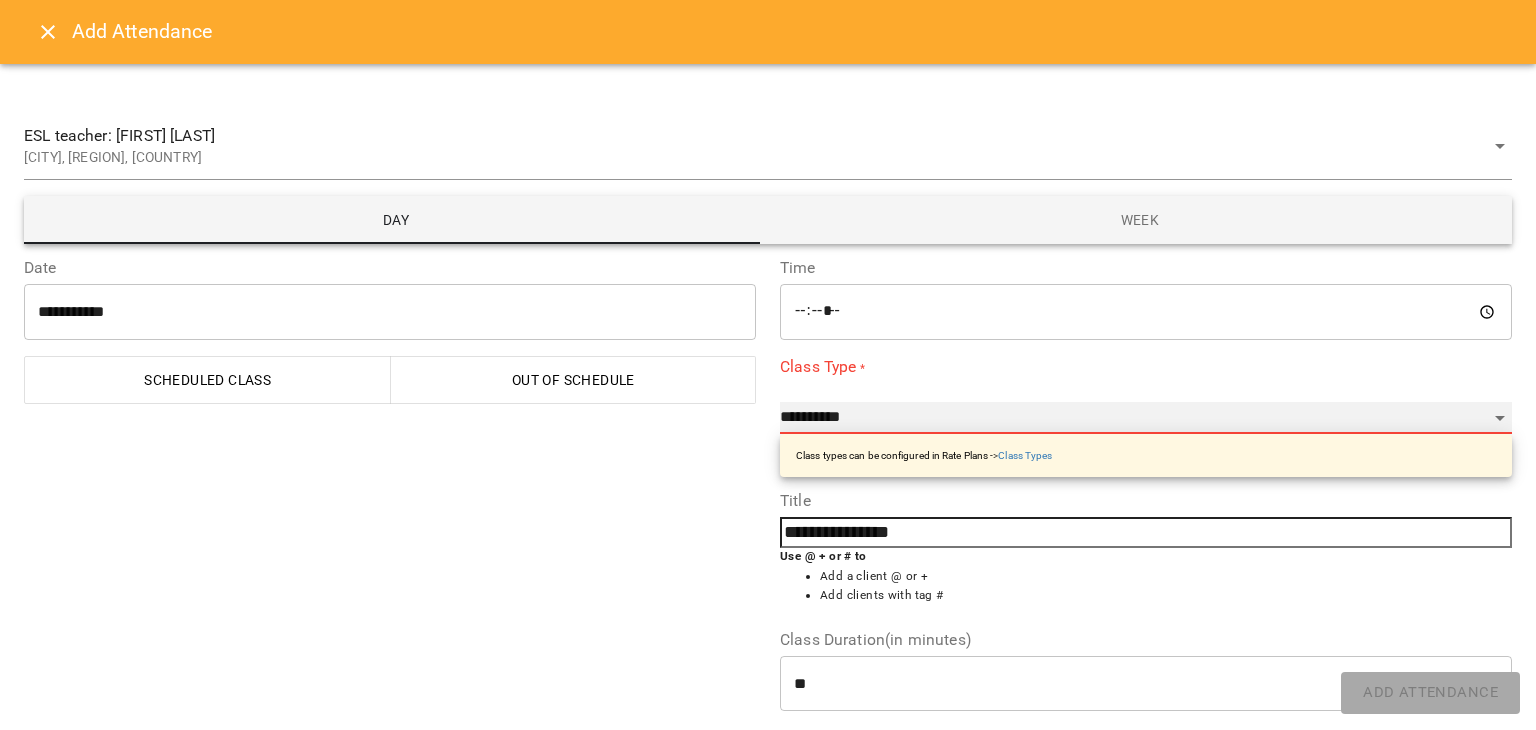 select on "**********" 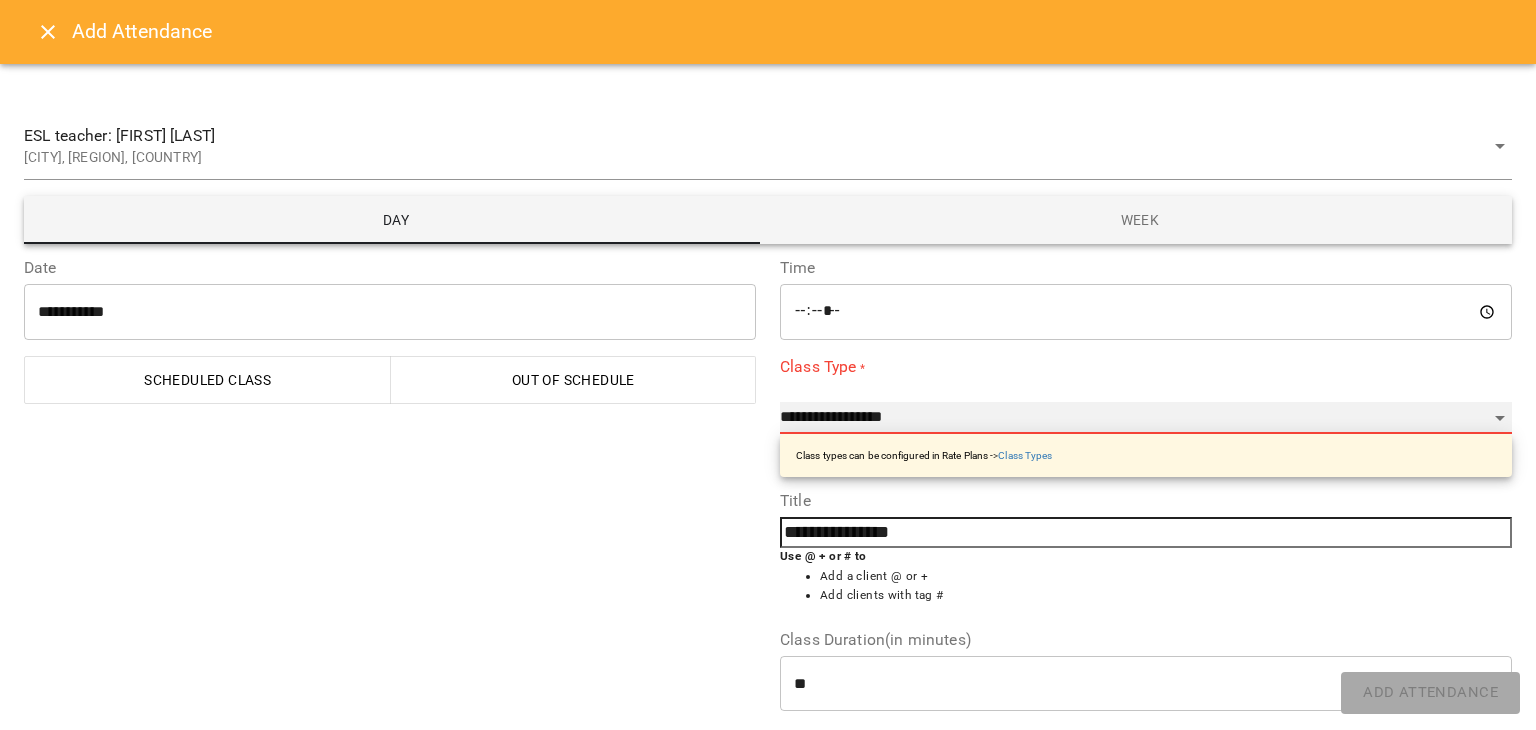 click on "**********" at bounding box center (1146, 418) 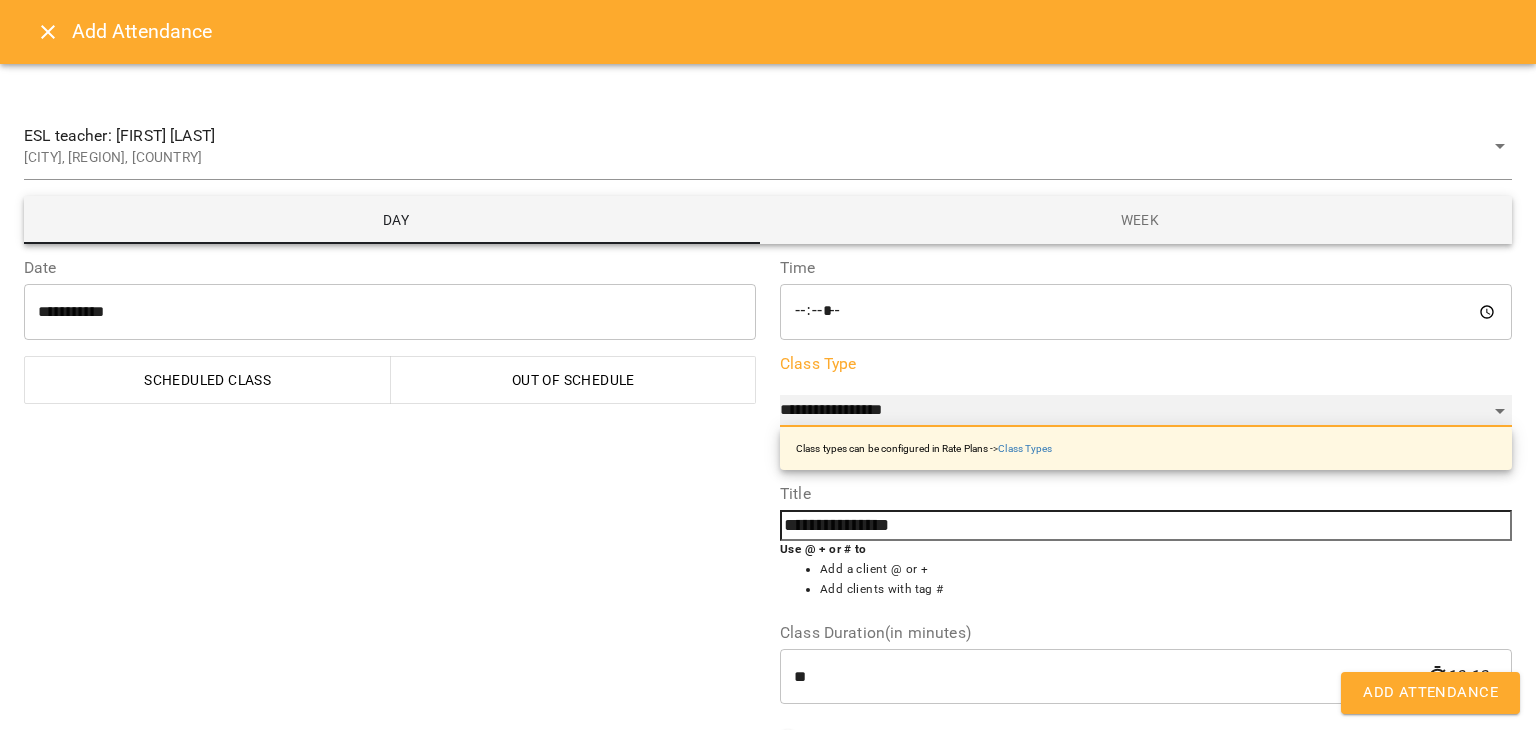 scroll, scrollTop: 232, scrollLeft: 0, axis: vertical 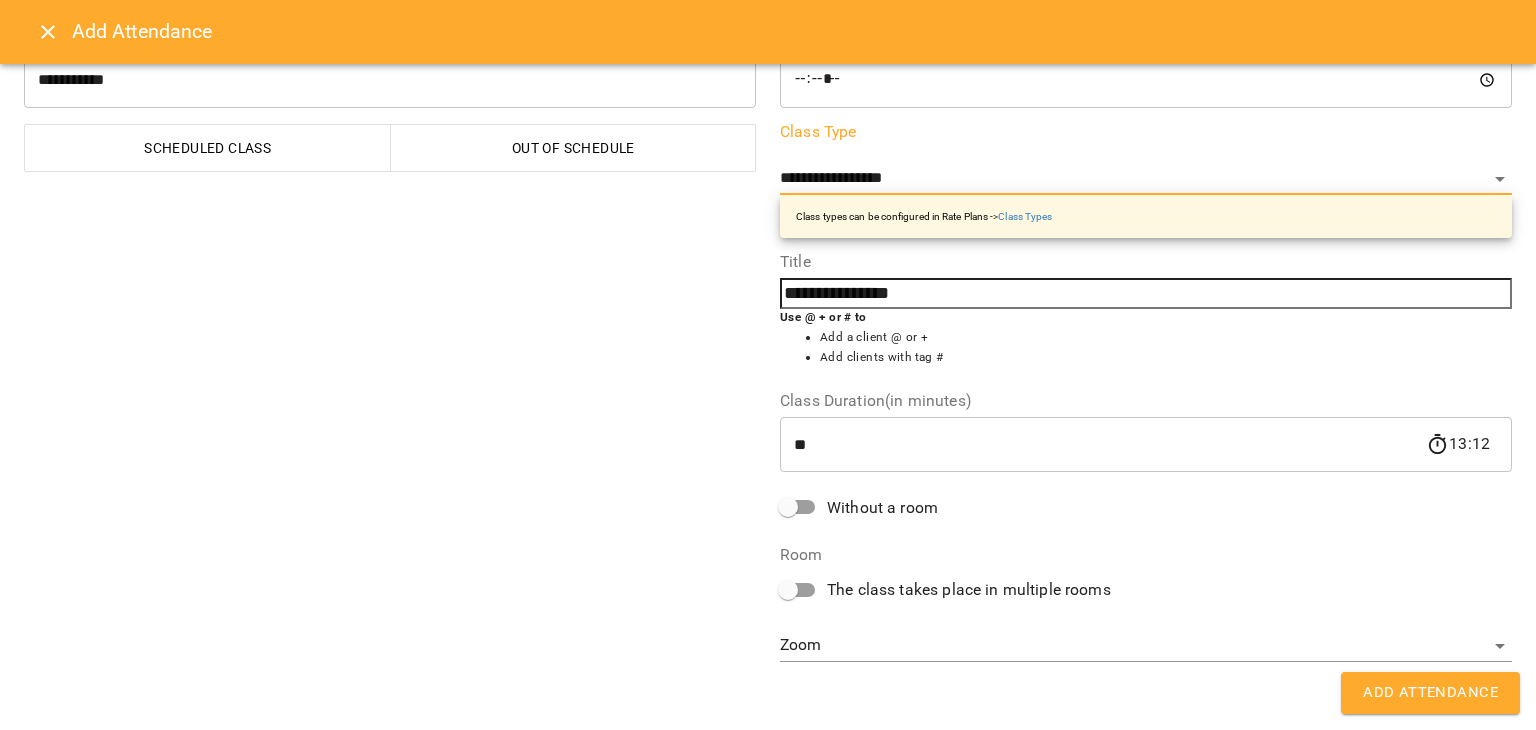 click on "**********" at bounding box center (768, 397) 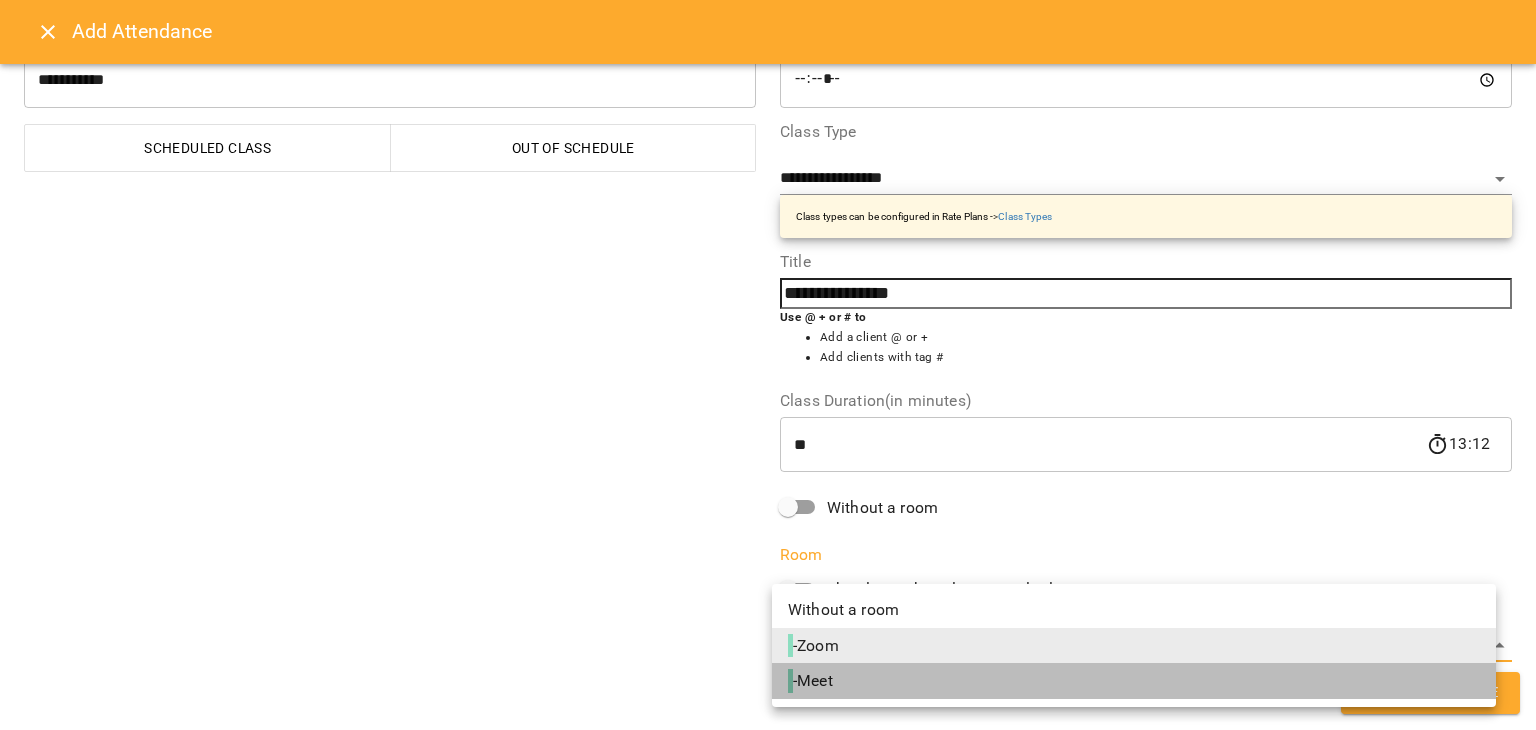 drag, startPoint x: 1033, startPoint y: 680, endPoint x: 1057, endPoint y: 675, distance: 24.5153 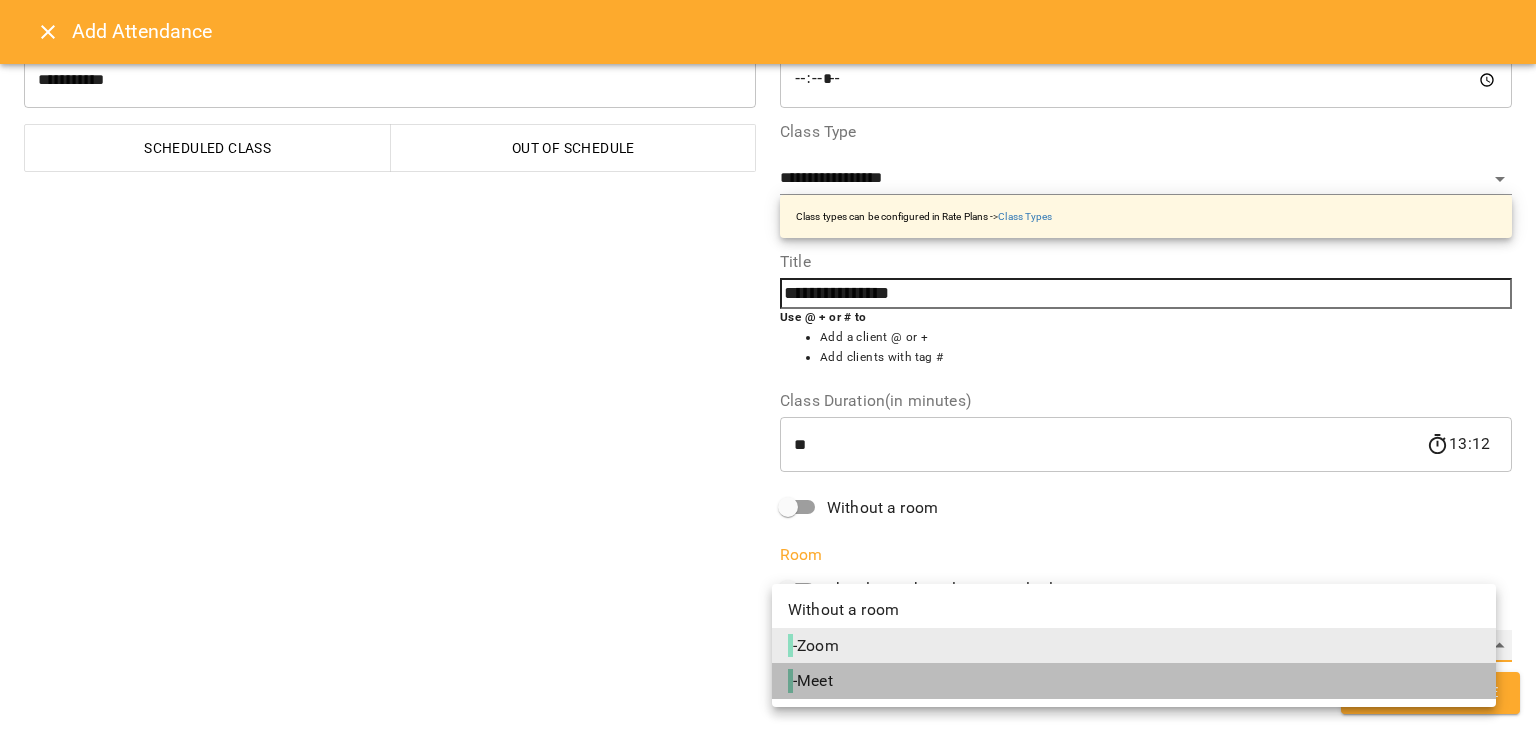 type on "**********" 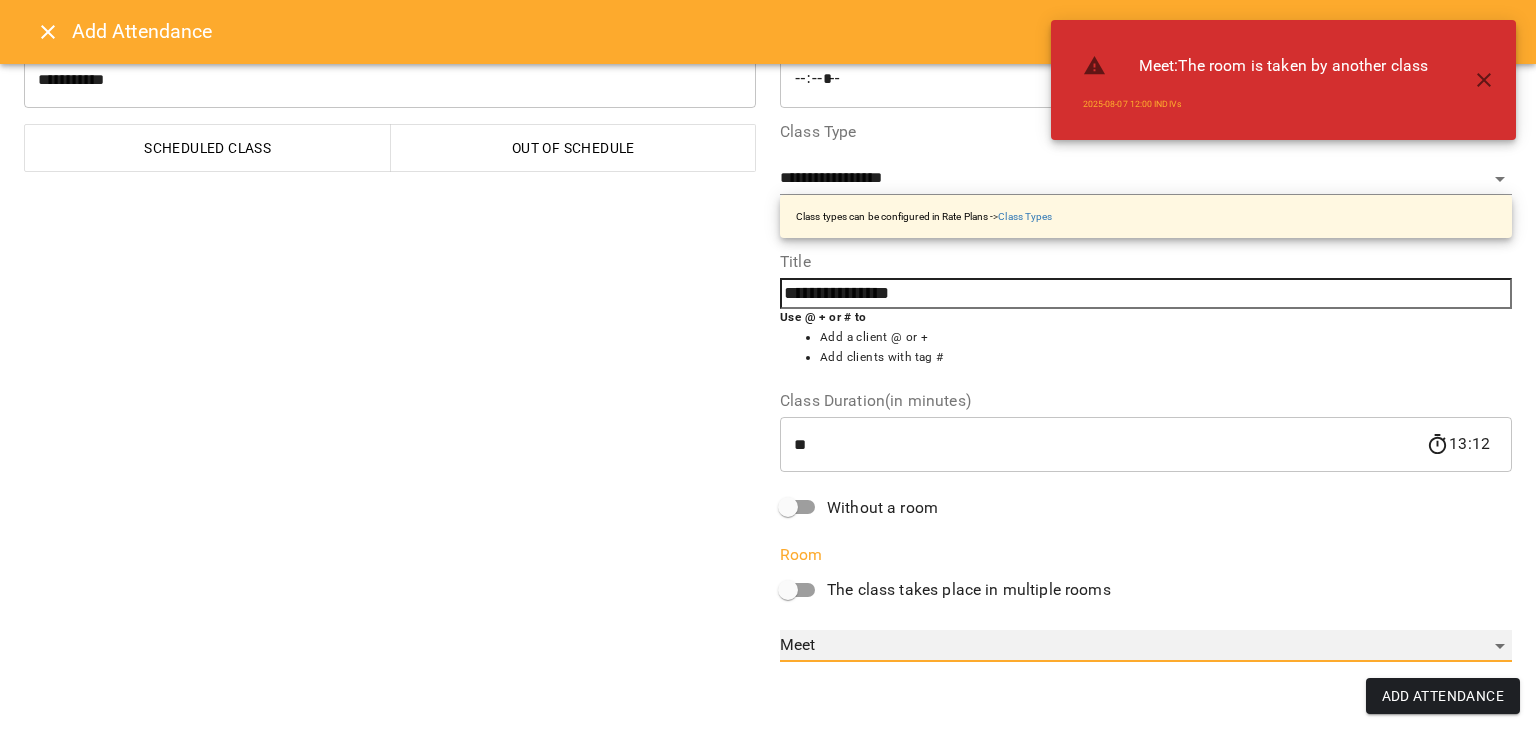 scroll, scrollTop: 0, scrollLeft: 0, axis: both 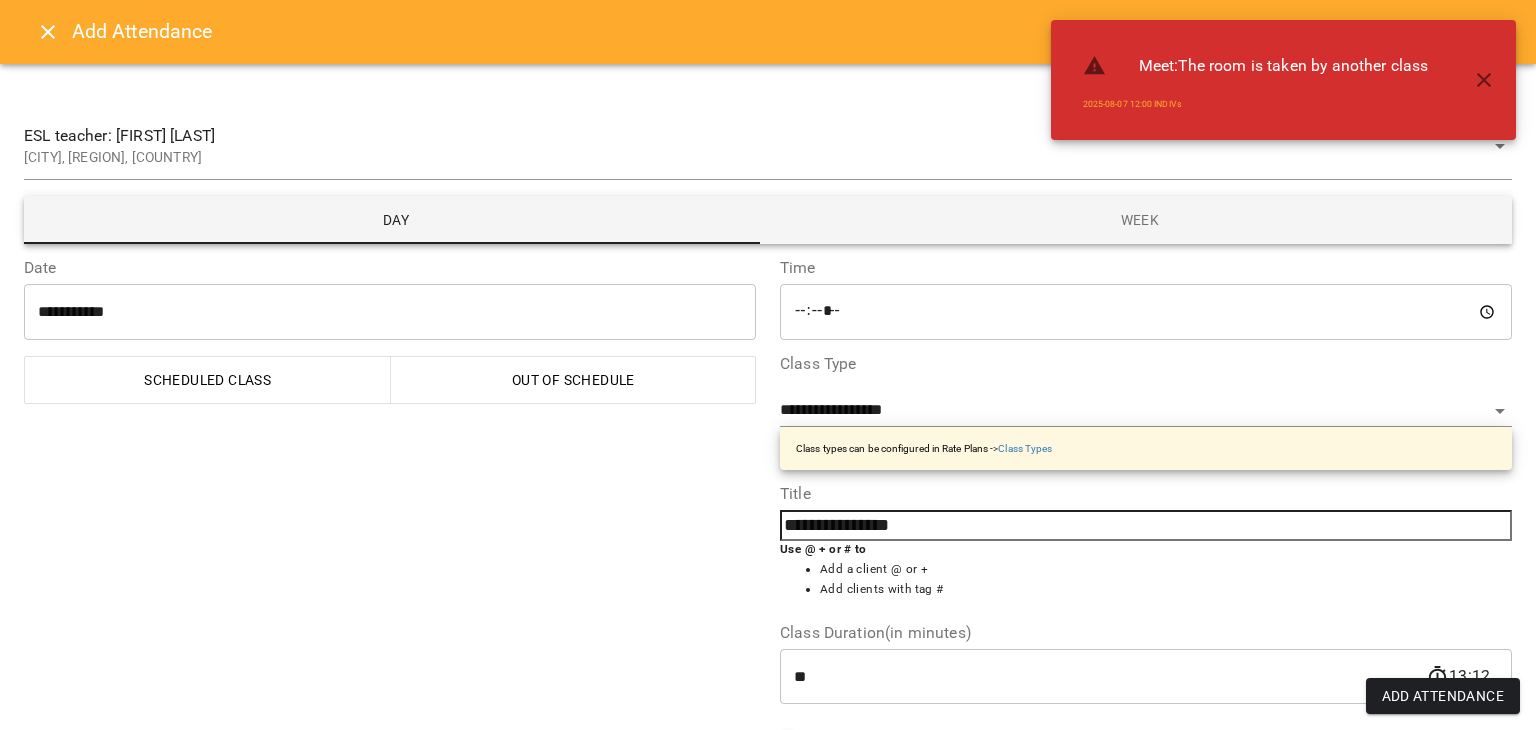 click on "*****" at bounding box center (1146, 312) 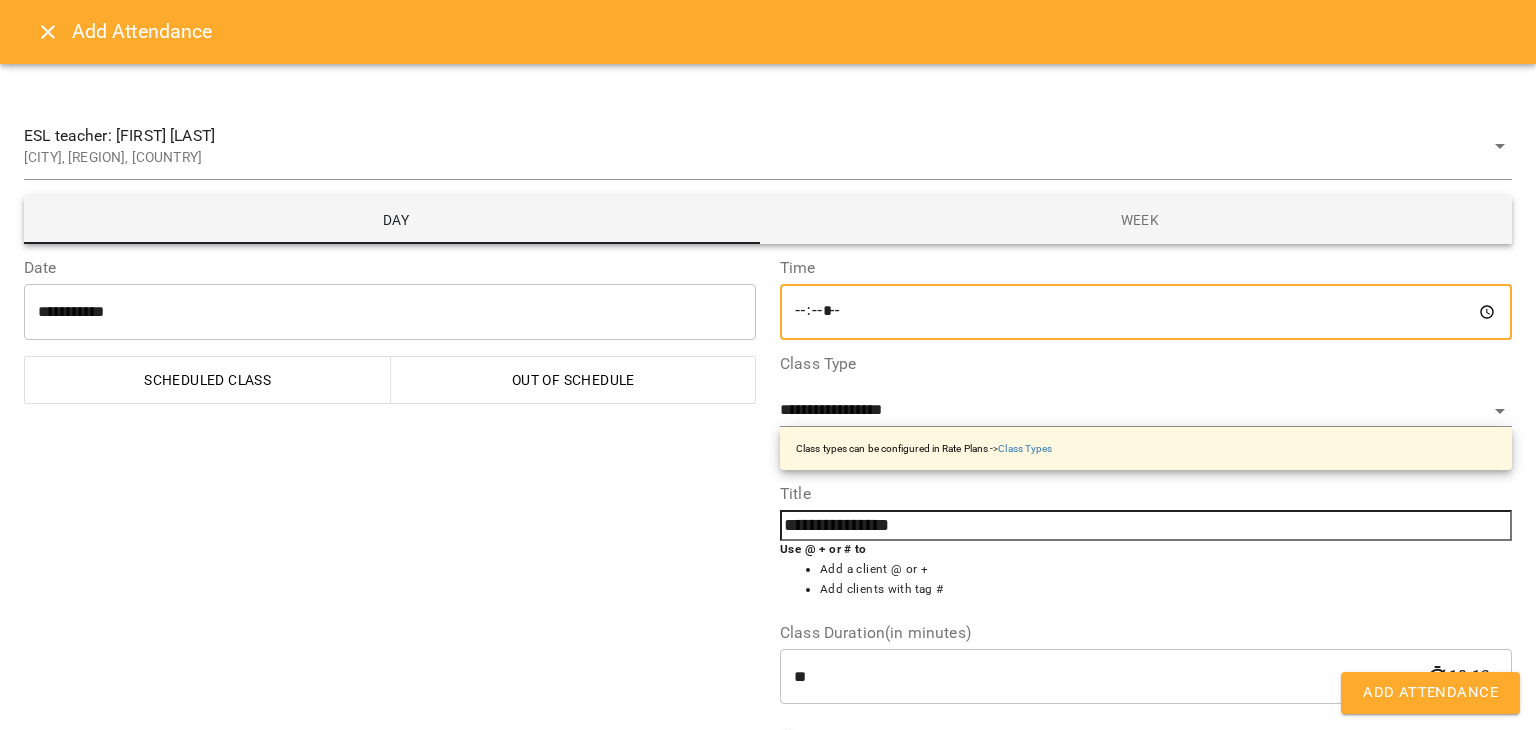 type on "*****" 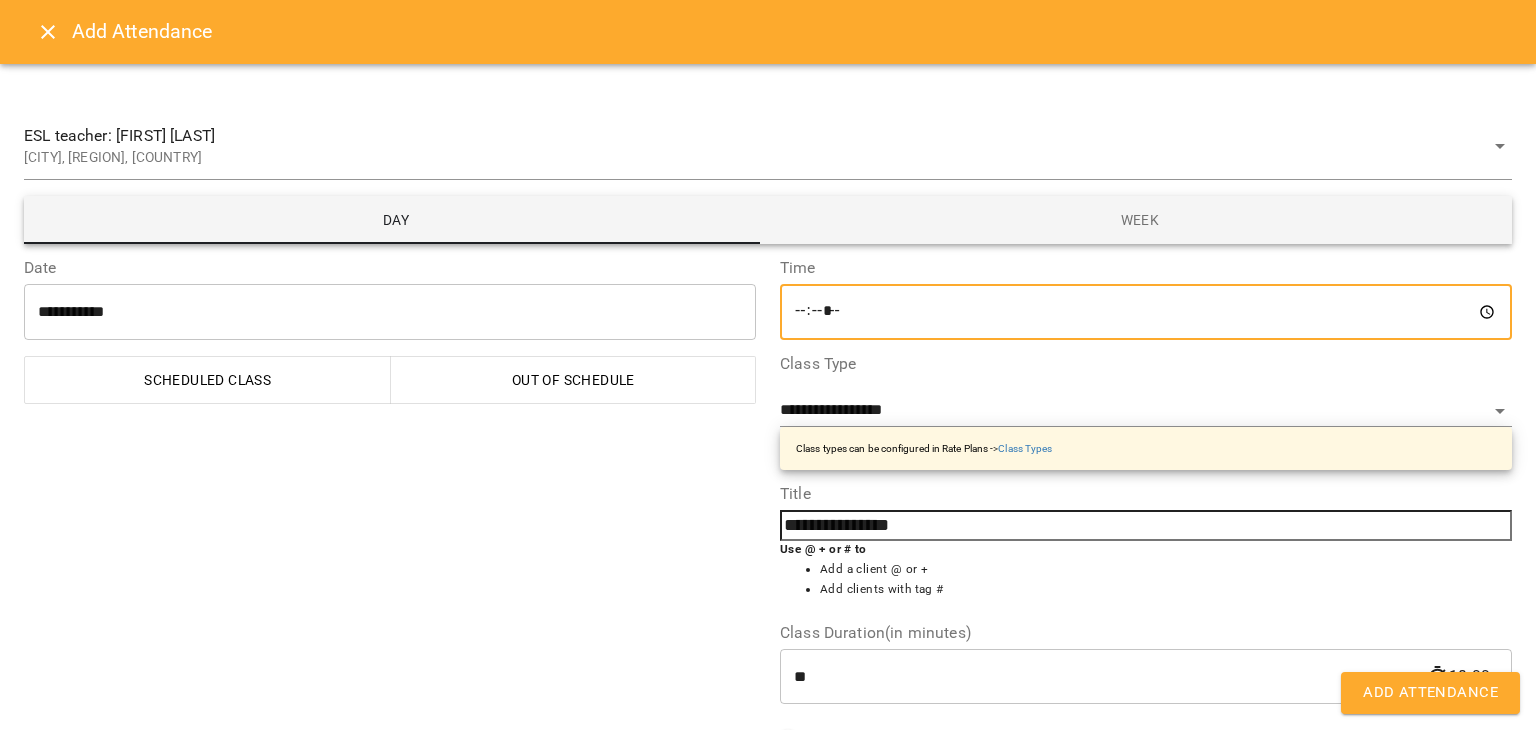 click on "Add Attendance" at bounding box center (1430, 693) 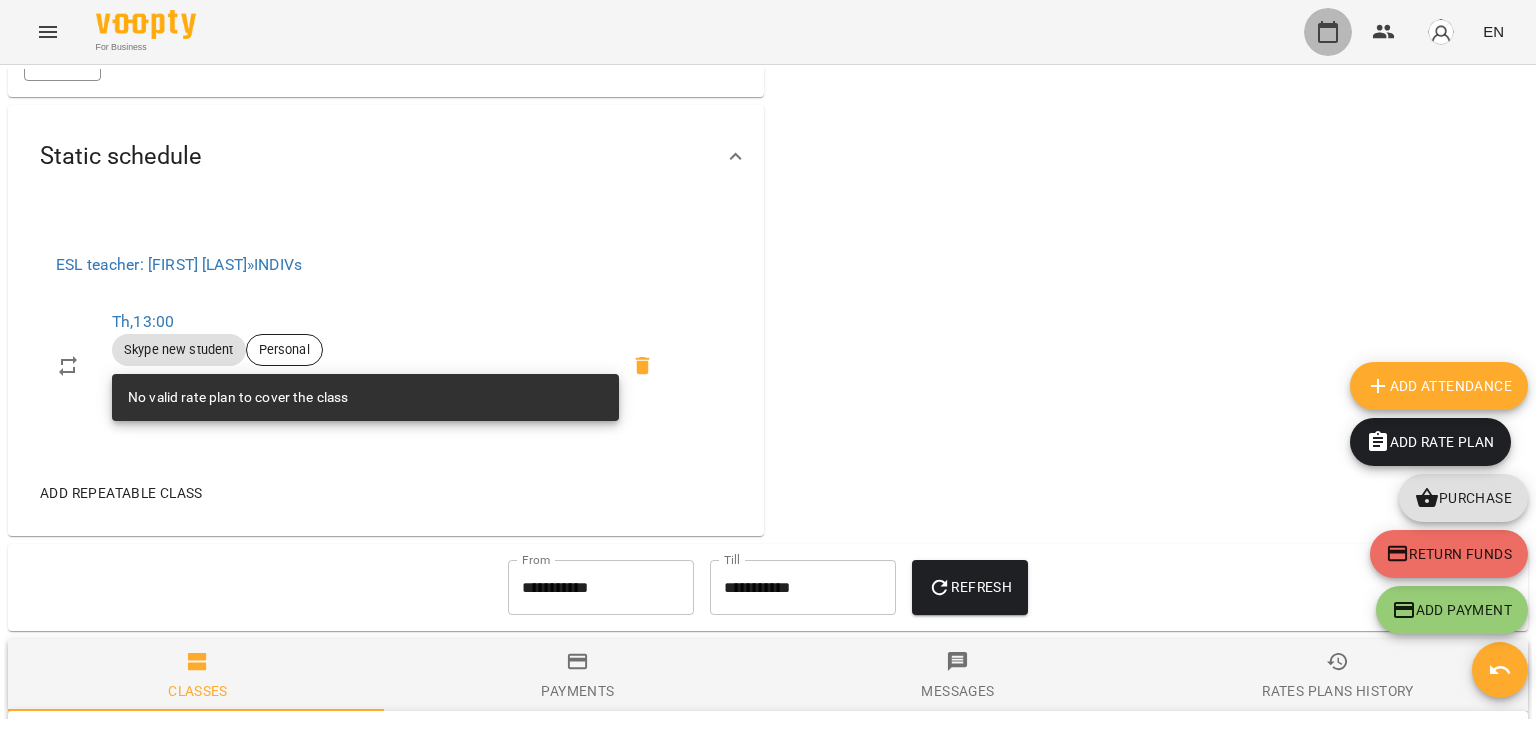 click 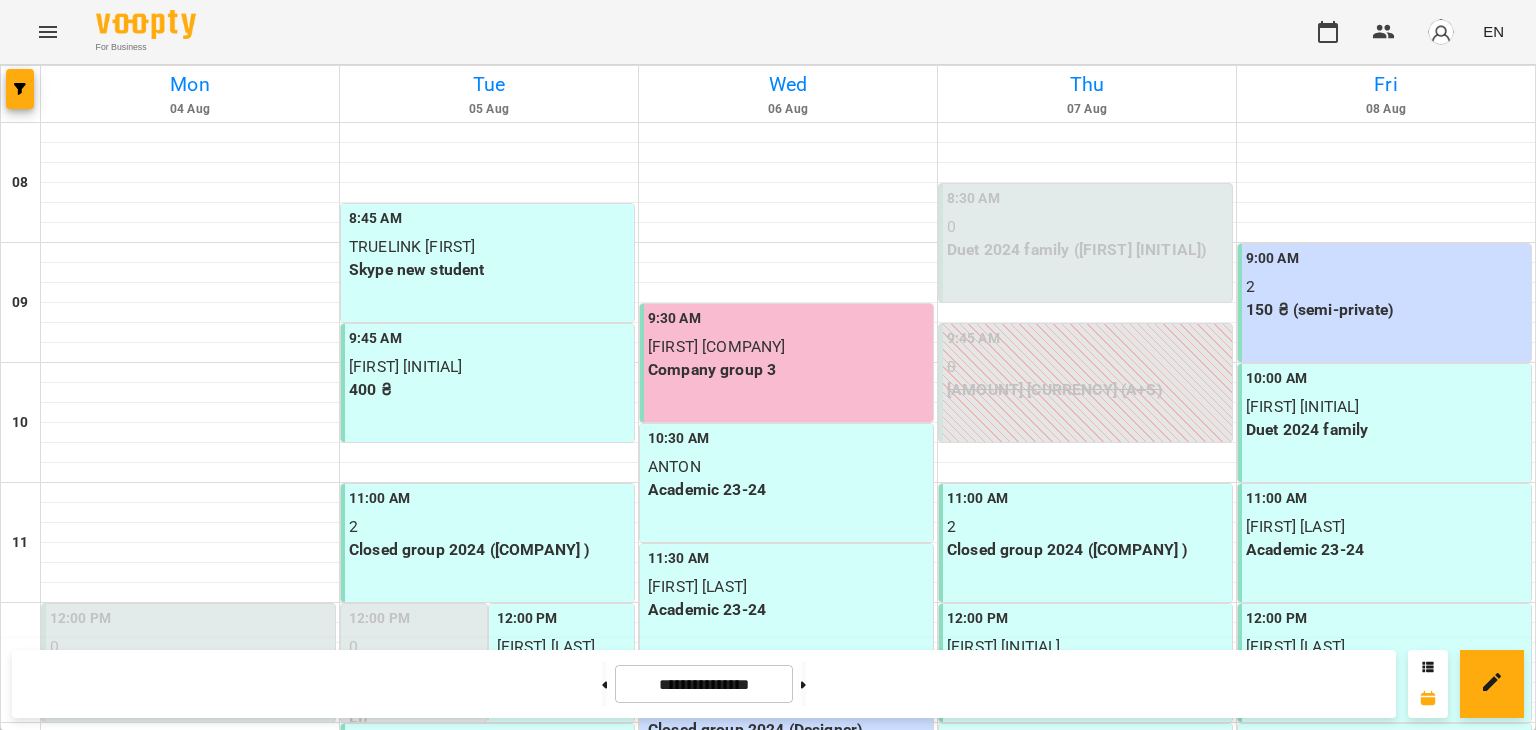 scroll, scrollTop: 483, scrollLeft: 0, axis: vertical 